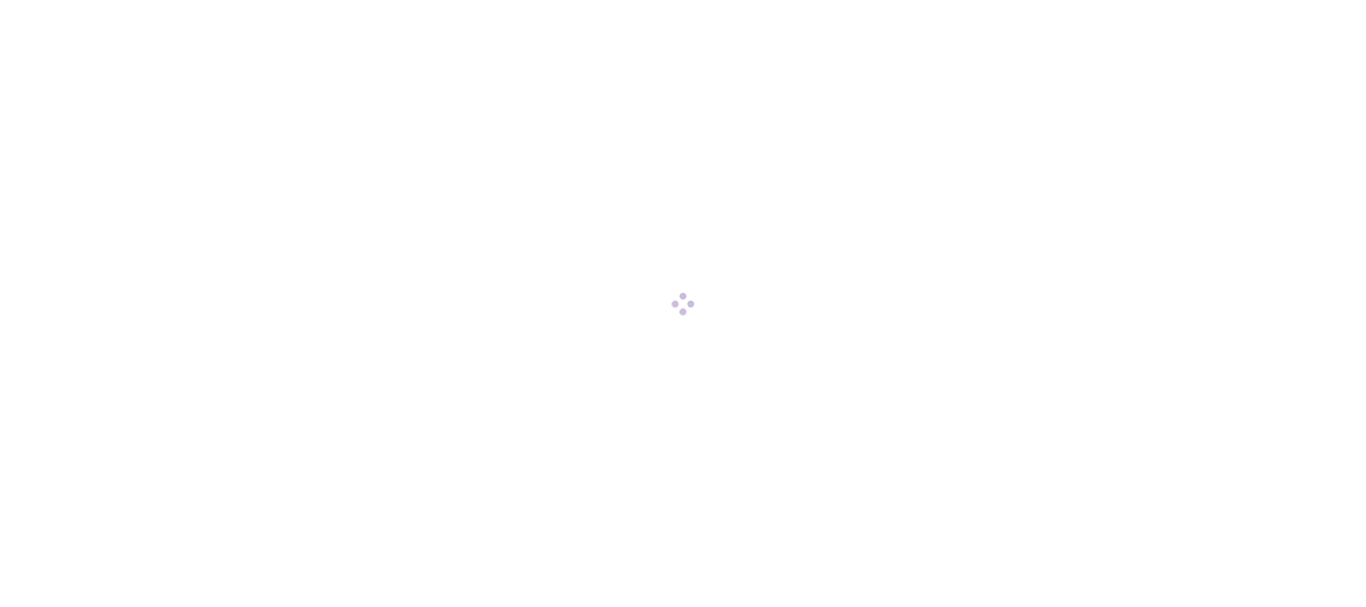 scroll, scrollTop: 0, scrollLeft: 0, axis: both 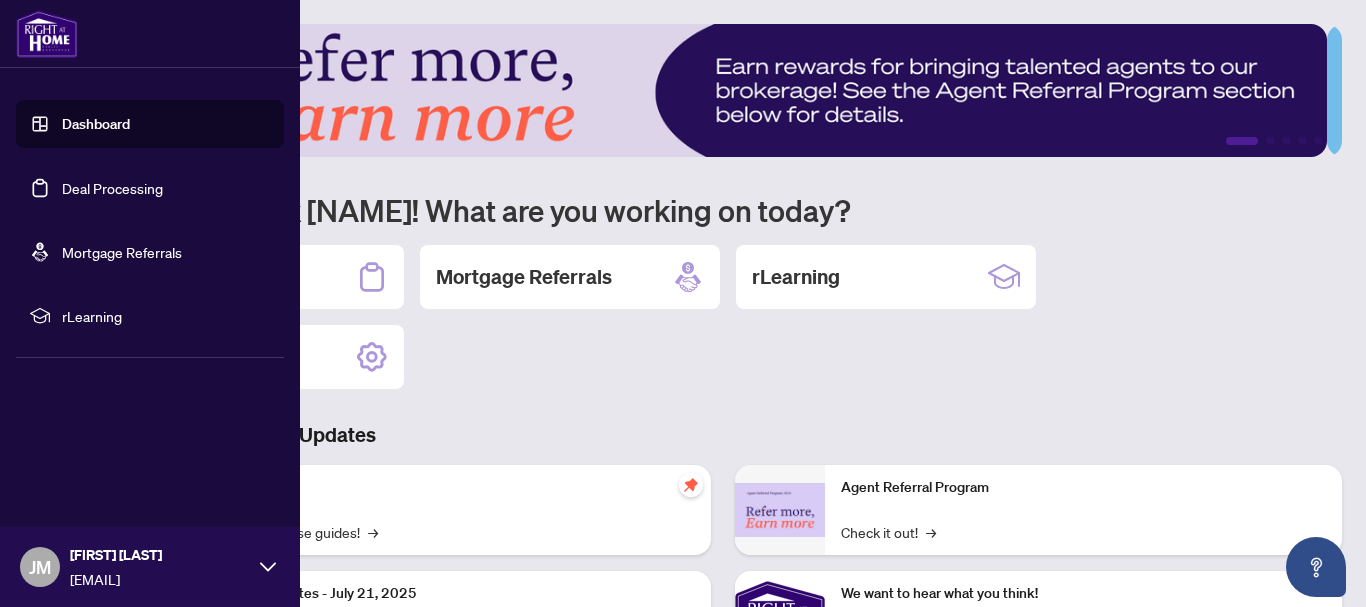 click on "Dashboard" at bounding box center (96, 124) 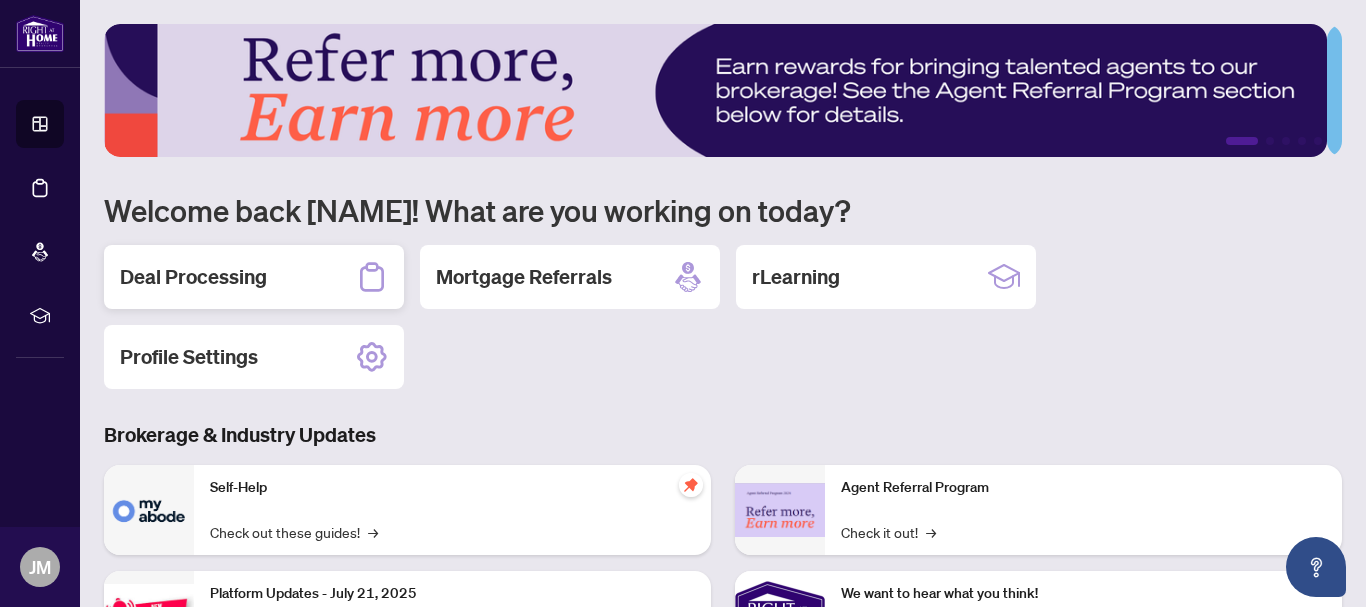 click on "Deal Processing" at bounding box center (193, 277) 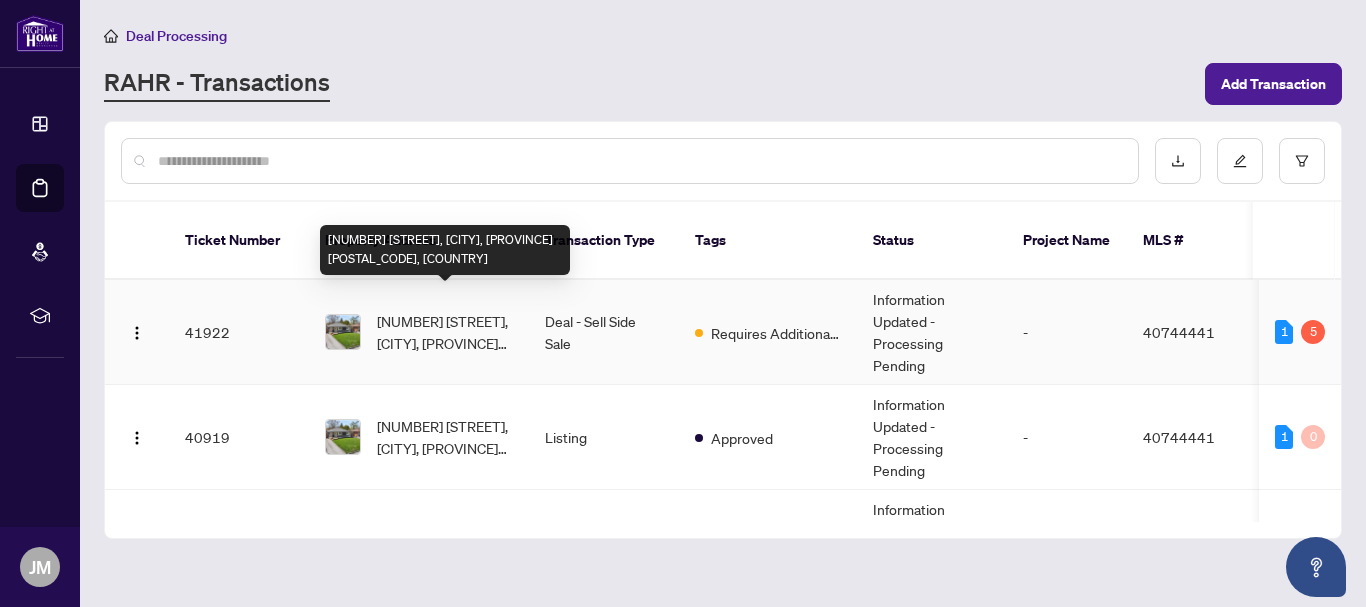 click on "[NUMBER] [STREET], [CITY], [PROVINCE] [POSTAL_CODE], [COUNTRY]" at bounding box center [445, 332] 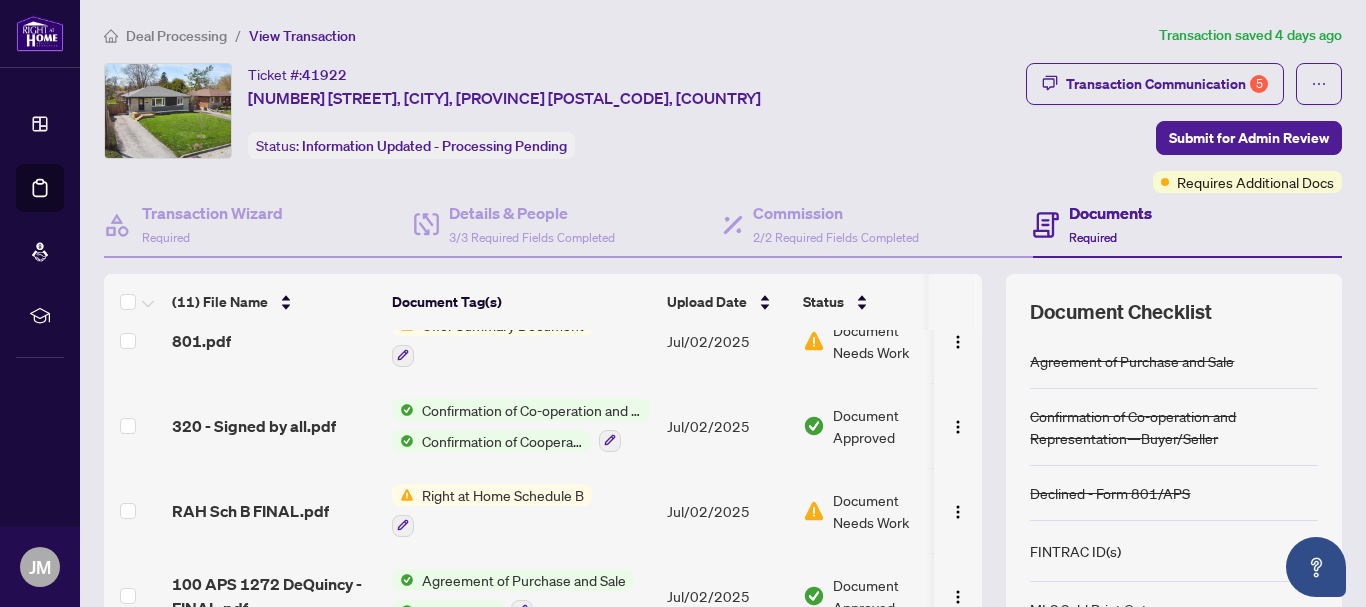 scroll, scrollTop: 538, scrollLeft: 0, axis: vertical 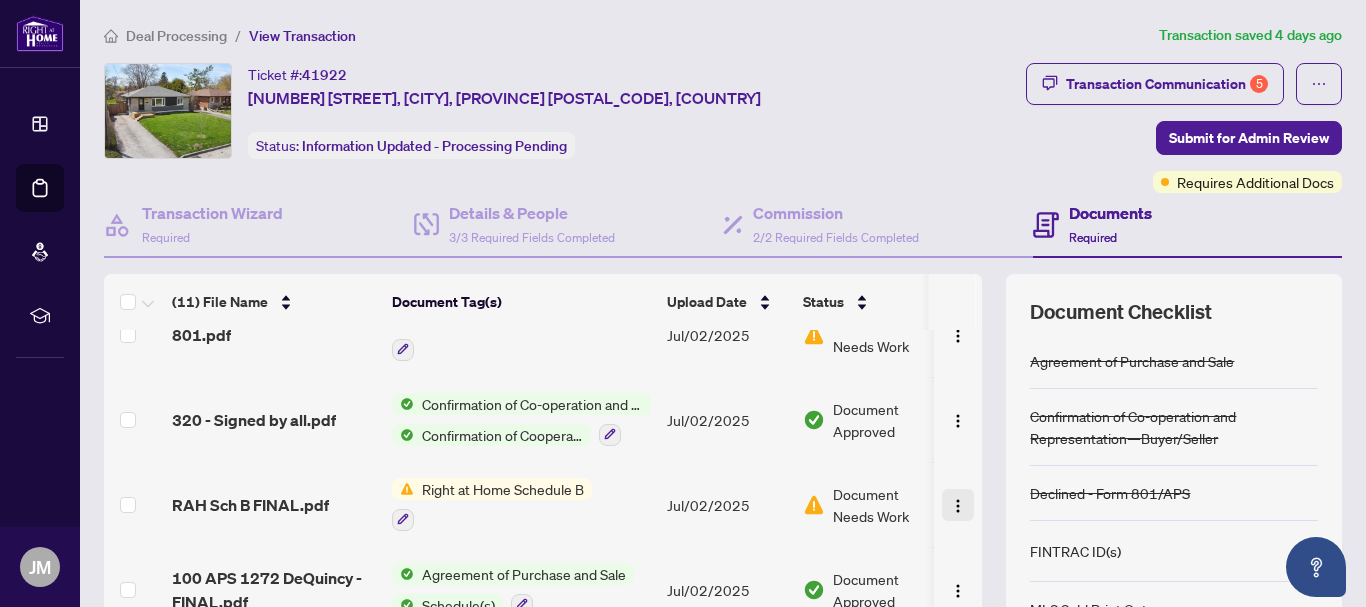 click at bounding box center [958, 506] 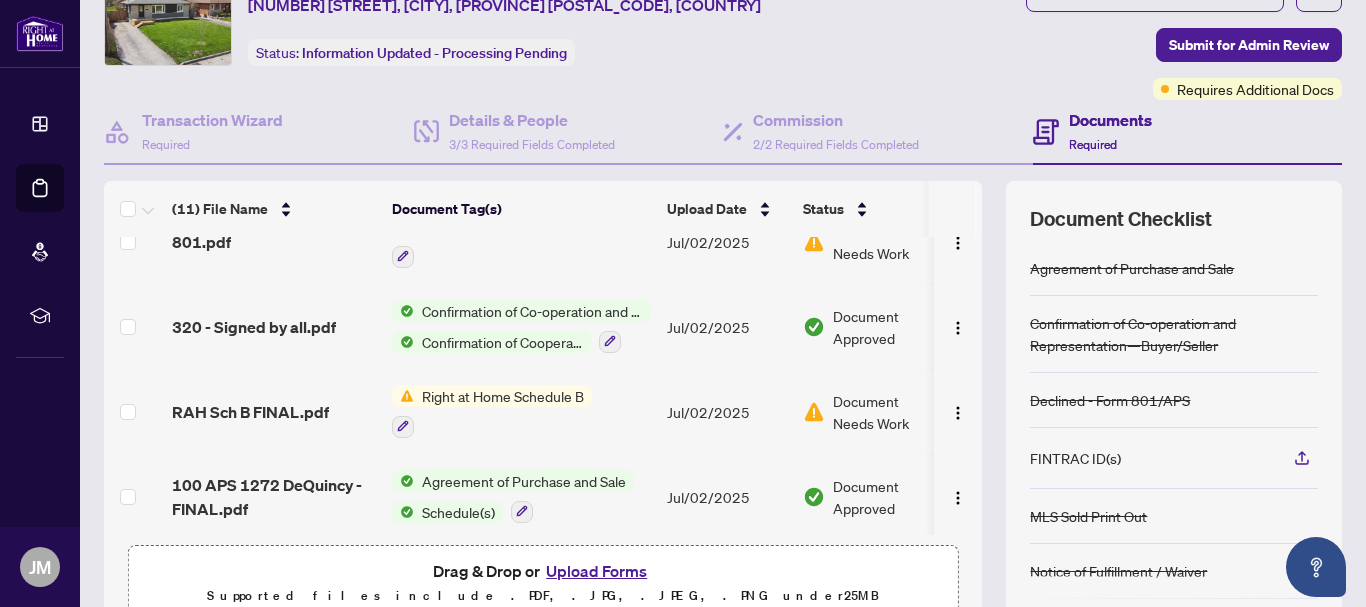 scroll, scrollTop: 237, scrollLeft: 0, axis: vertical 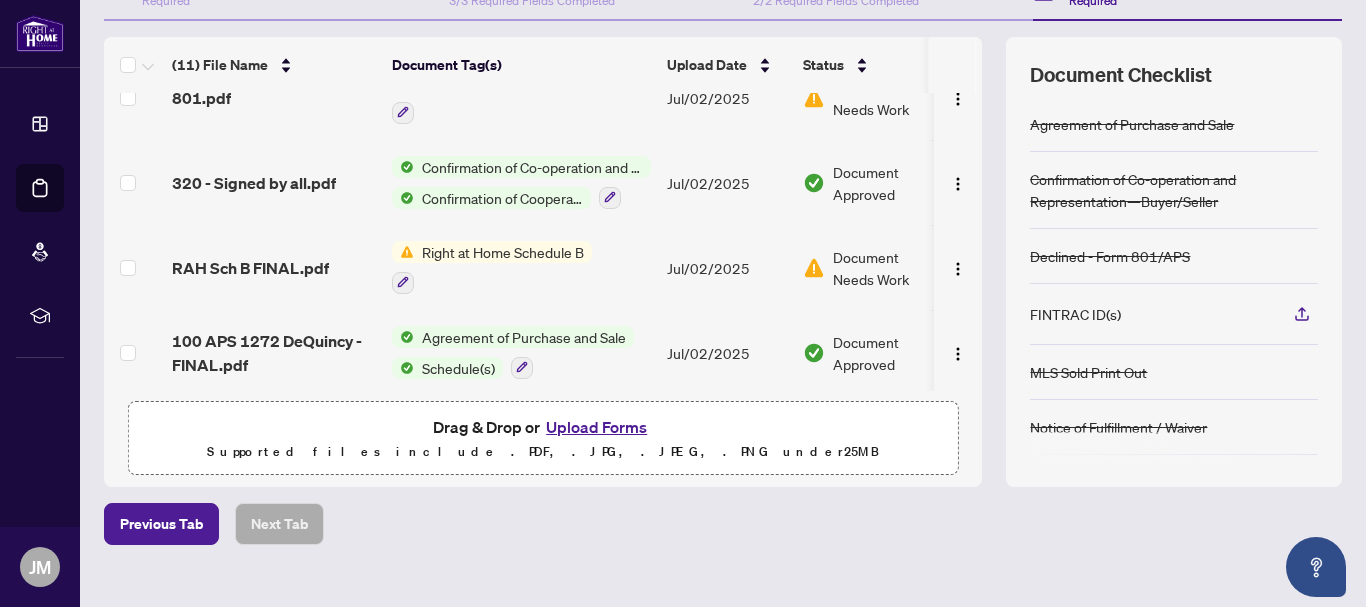 click on "Upload Forms" at bounding box center [596, 427] 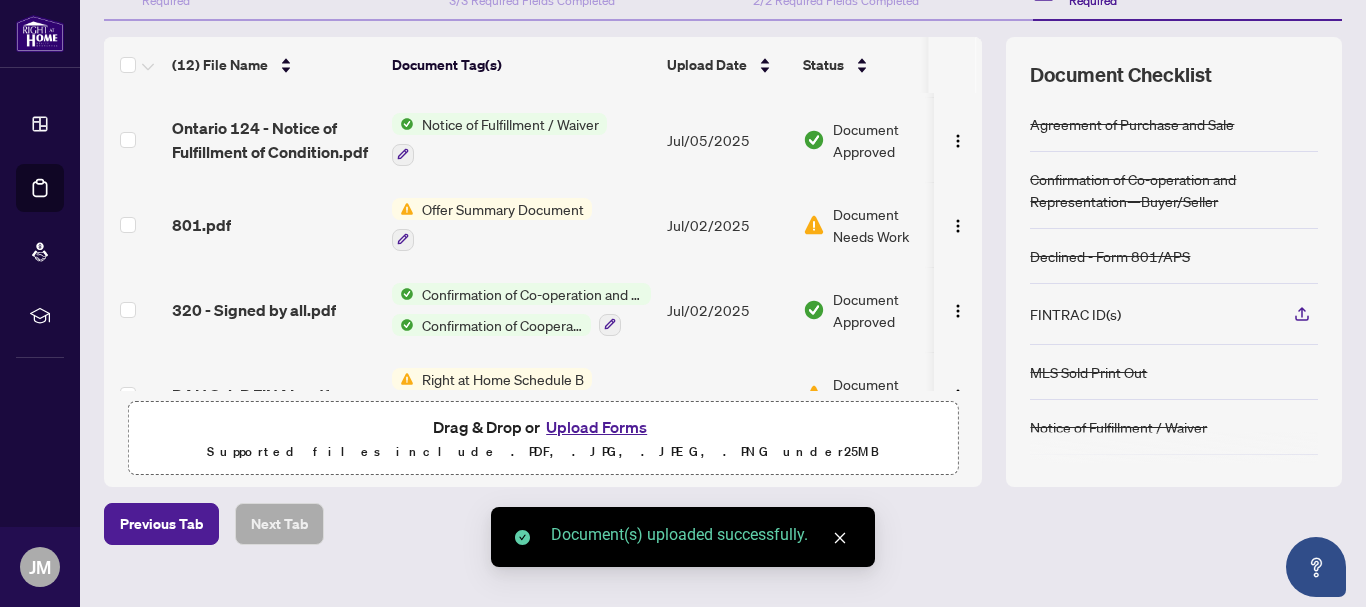scroll, scrollTop: 466, scrollLeft: 0, axis: vertical 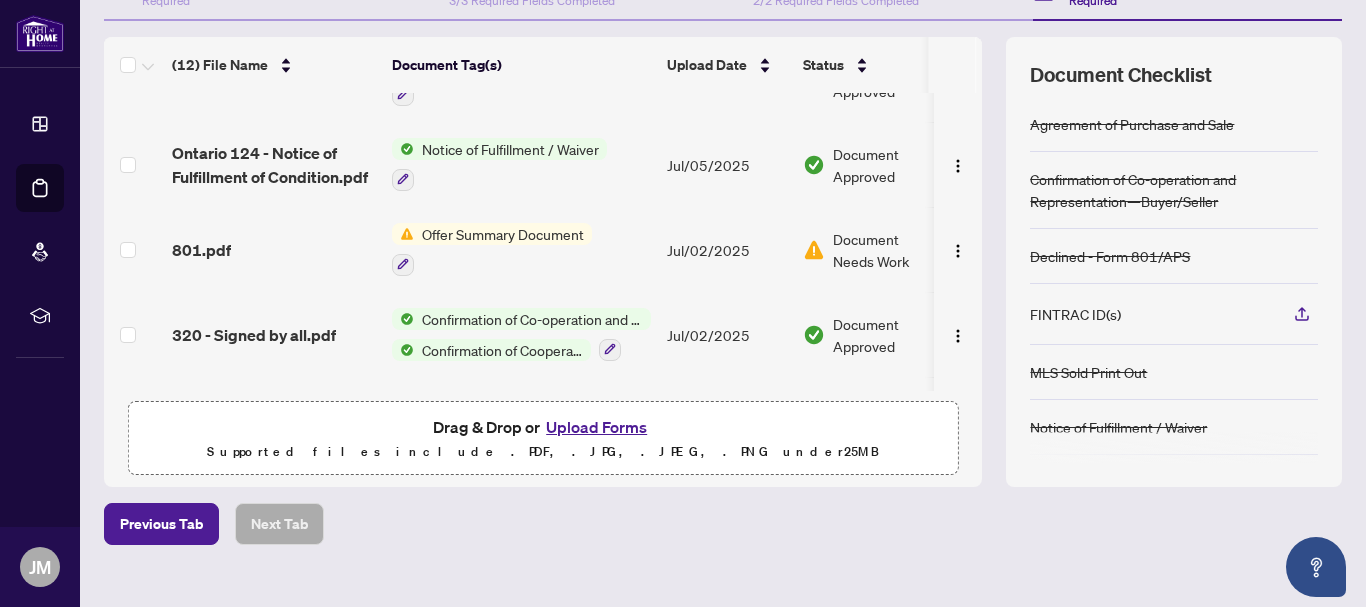 click on "Document Needs Work" at bounding box center [885, 250] 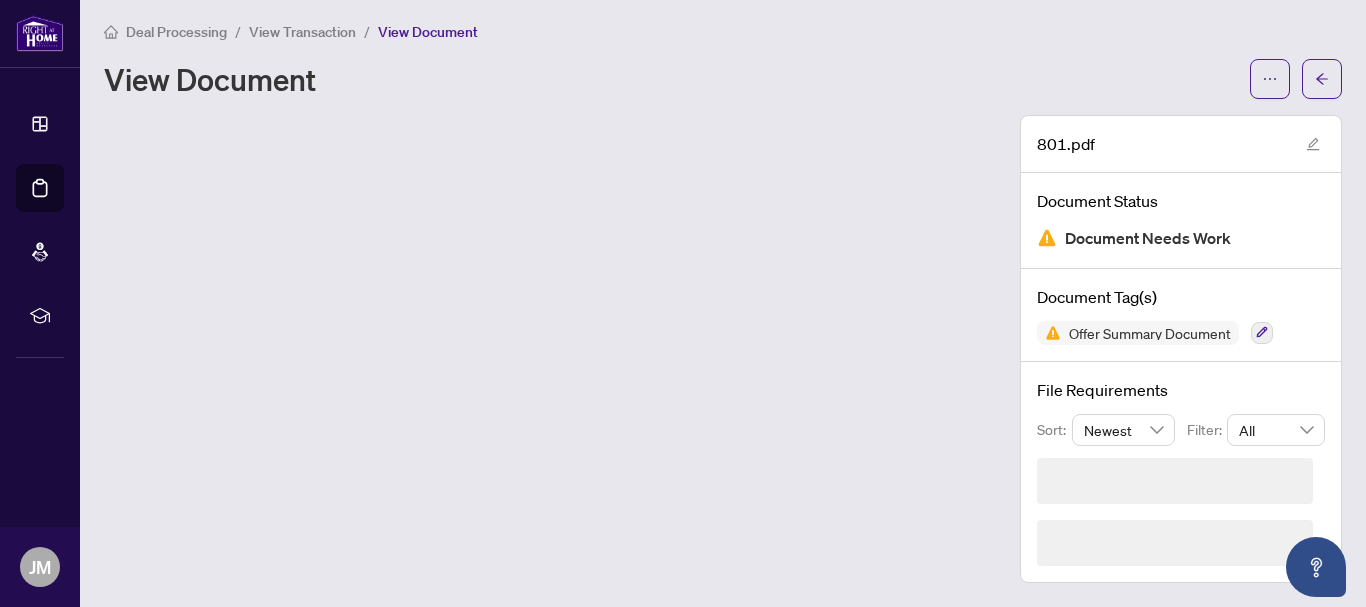 scroll, scrollTop: 0, scrollLeft: 0, axis: both 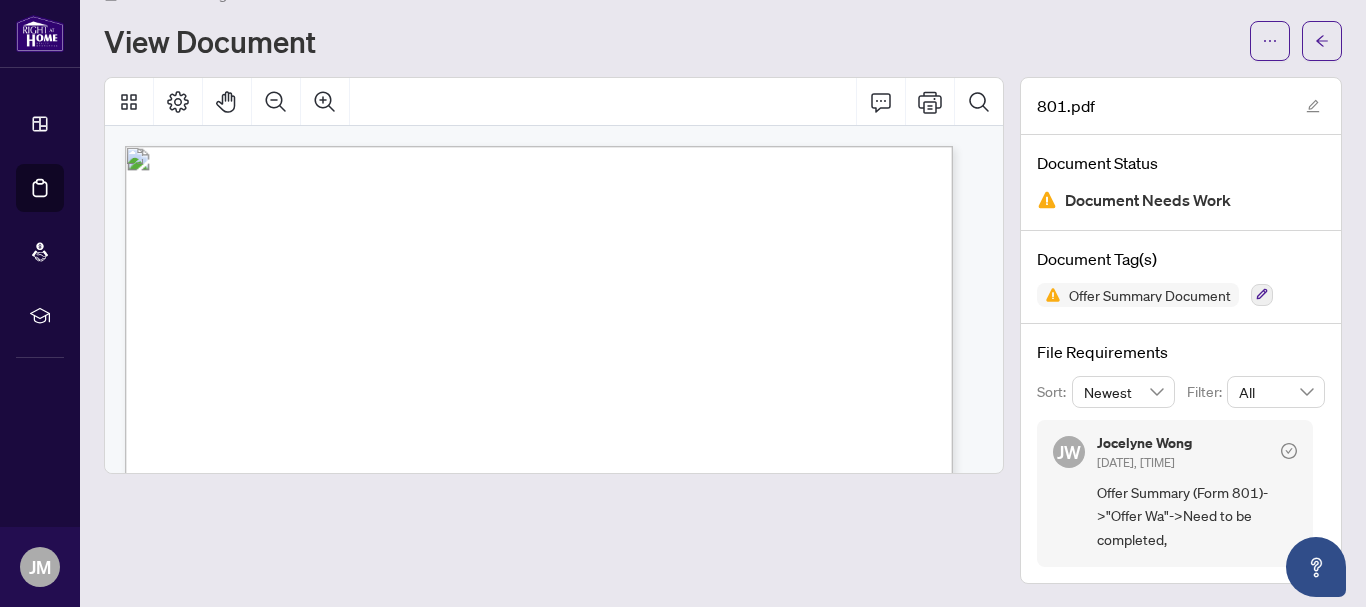 click at bounding box center [1289, 449] 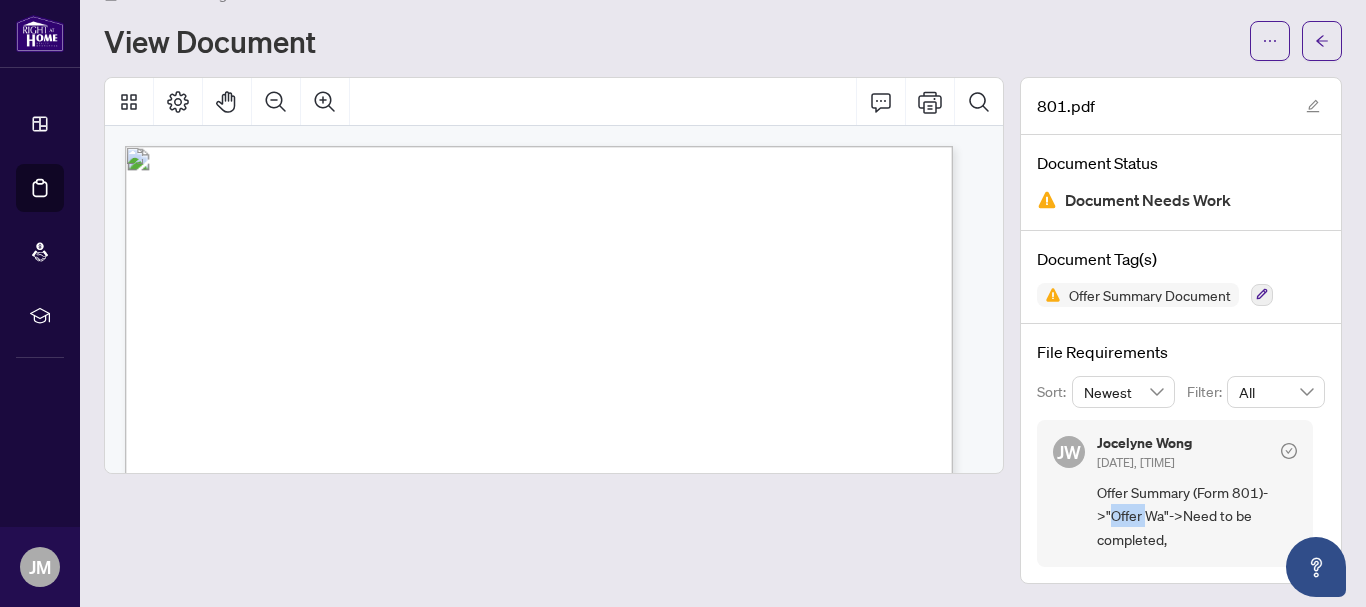 click on "Offer Summary (Form 801)->"Offer Wa"->Need to be completed," at bounding box center (1197, 516) 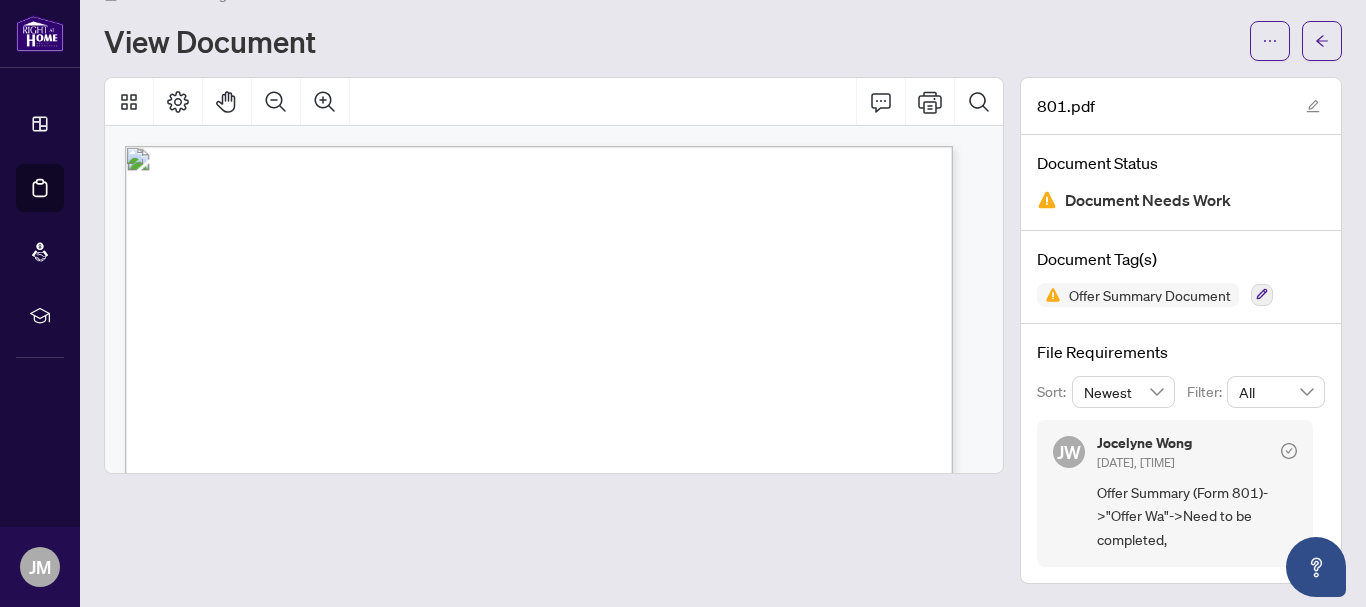 click on "Offer Summary (Form 801)->"Offer Wa"->Need to be completed," at bounding box center (1197, 516) 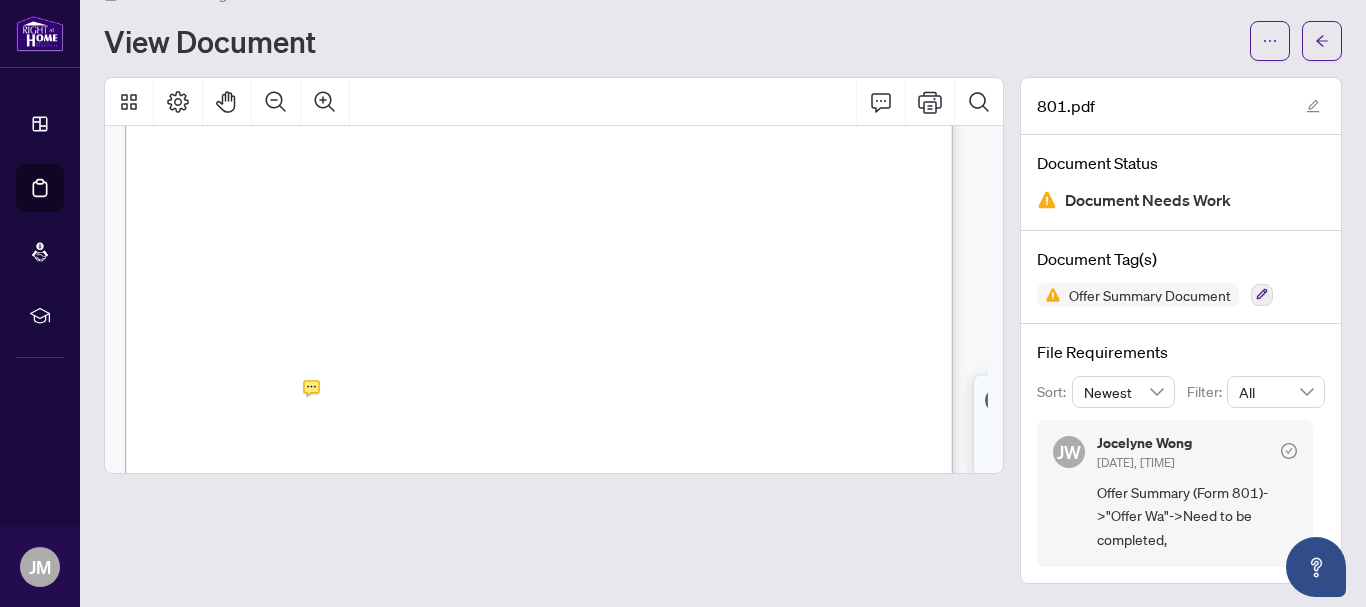 scroll, scrollTop: 769, scrollLeft: 0, axis: vertical 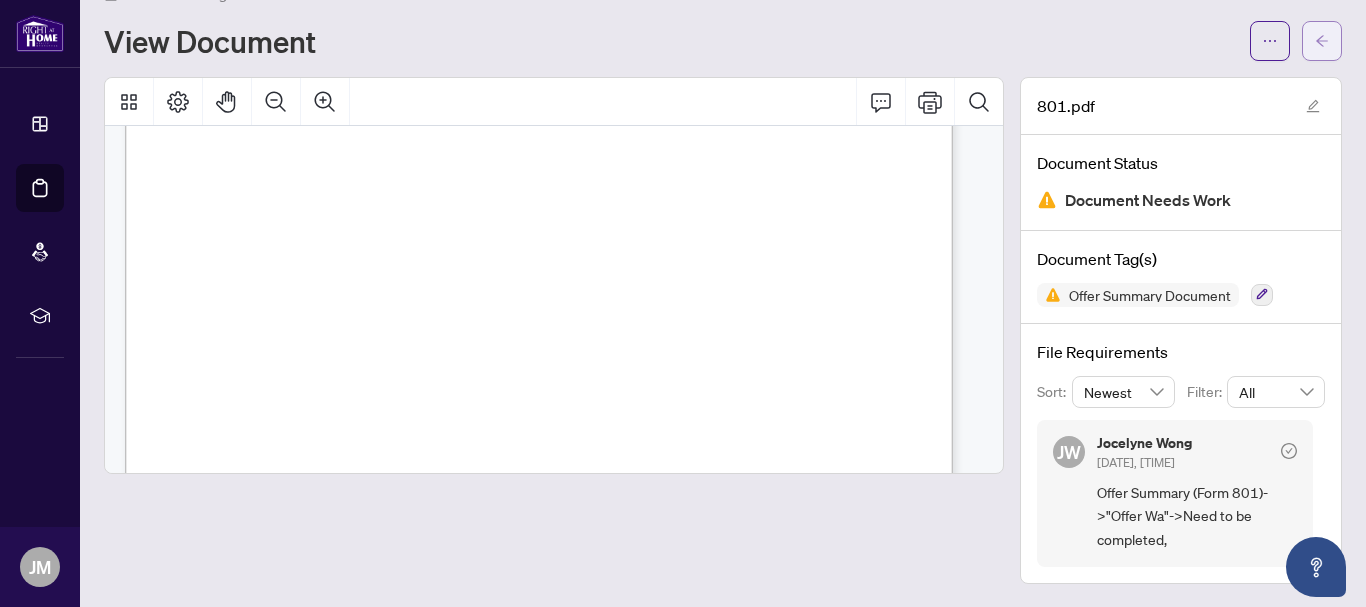 click at bounding box center (1322, 41) 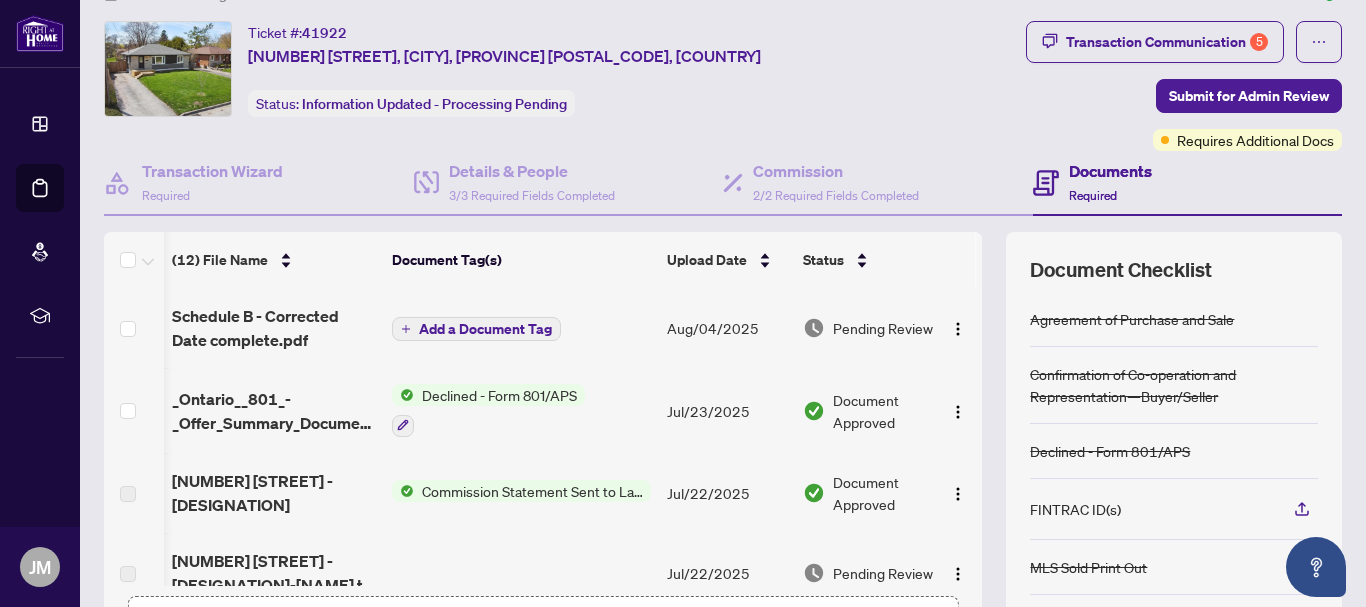 drag, startPoint x: 969, startPoint y: 322, endPoint x: 962, endPoint y: 387, distance: 65.37584 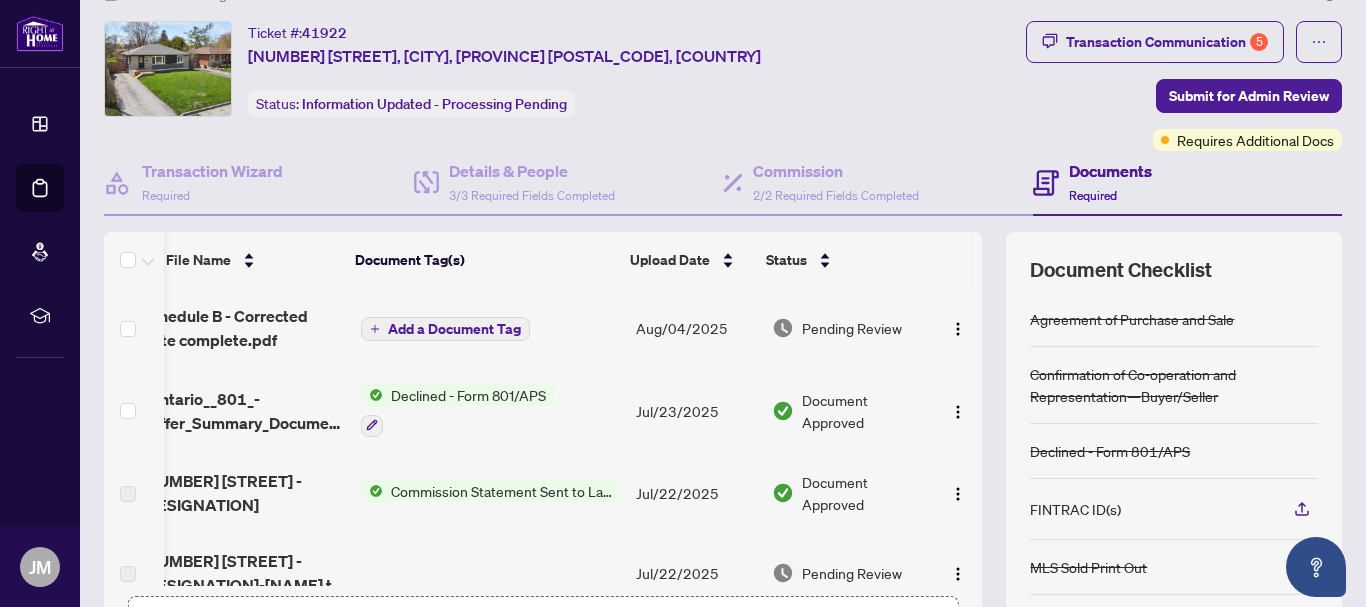 click on "(12) File Name Document Tag(s) Upload Date Status             Schedule B - Corrected Date complete.pdf Add a Document Tag [DATE] Pending Review _Ontario__801_-_Offer_Summary_Document___For_use_with_Agreement_of___87_.pdf Declined - Form 801/APS [DATE] Document Approved [NUMBER] [STREET] -[DESIGNATION] to Lawyer.pdf Commission Statement Sent to Lawyer [DATE] Document Approved [NUMBER] [STREET] -[DESIGNATION]-[NAME] to Review.pdf [DATE] Pending Review [NUMBER] [STREET] Amendment to Agreement of Purchase and Sale - Name - complete.pdf Name Change [DATE] Document Approved mls sold.pdf MLS Sold Print Out [DATE] Document Approved Ontario 124 - Notice of Fulfillment of Condition.pdf Notice of Fulfillment / Waiver [DATE] Document Approved 801.pdf Offer Summary Document [DATE] Document Needs Work 1 320 - Signed by all.pdf Confirmation of Co-operation and Representation—Buyer/Seller Confirmation of Cooperation [DATE] Document Approved RAH Sch B FINAL.pdf Right at Home Schedule B [DATE] Document Needs Work 1 100 APS [NUMBER] DeQuincy - FINAL.pdf Schedule(s)" at bounding box center [723, 457] 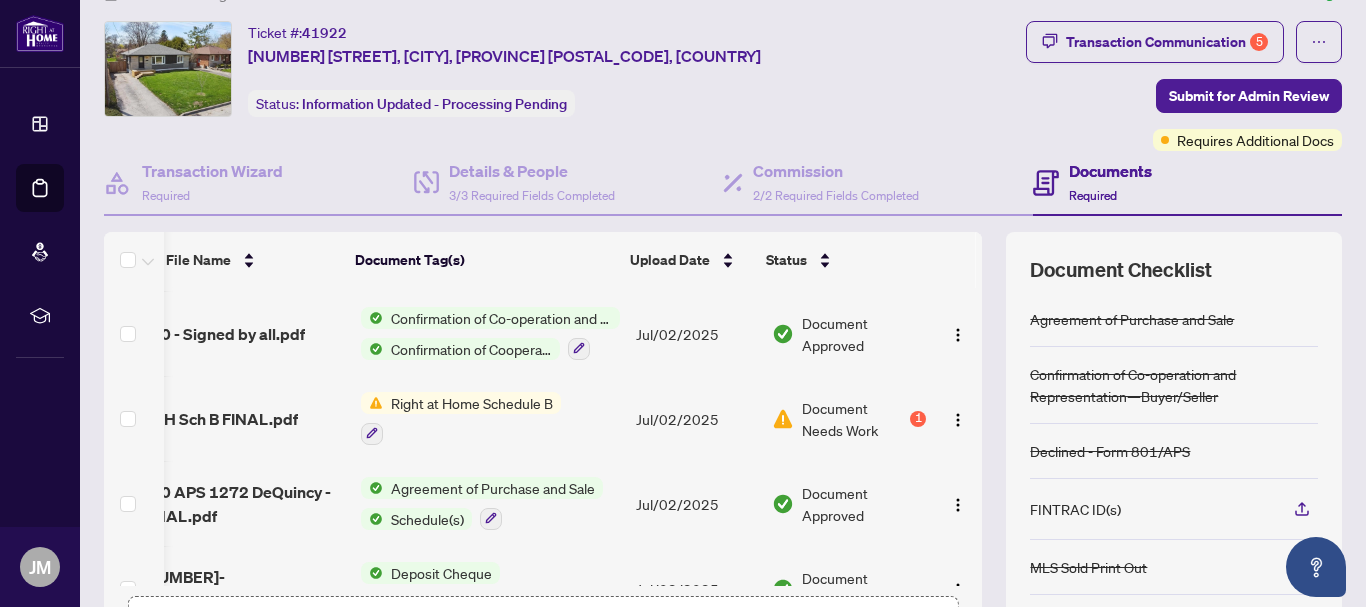 scroll, scrollTop: 710, scrollLeft: 51, axis: both 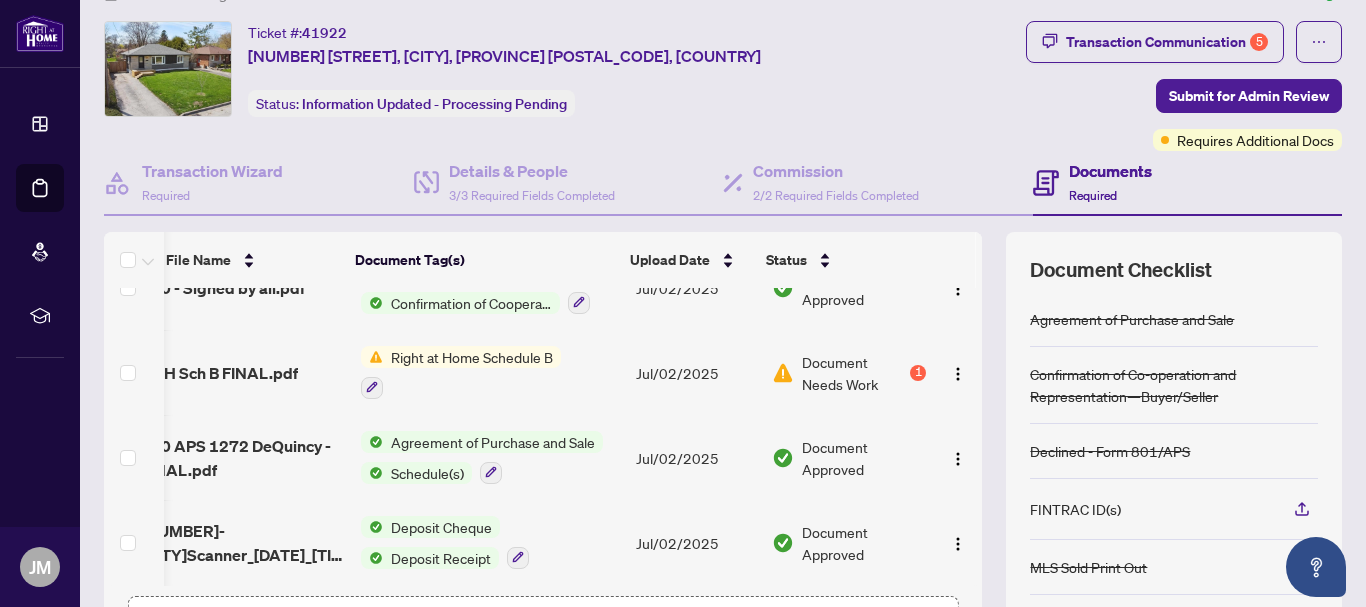 drag, startPoint x: 960, startPoint y: 521, endPoint x: 960, endPoint y: 488, distance: 33 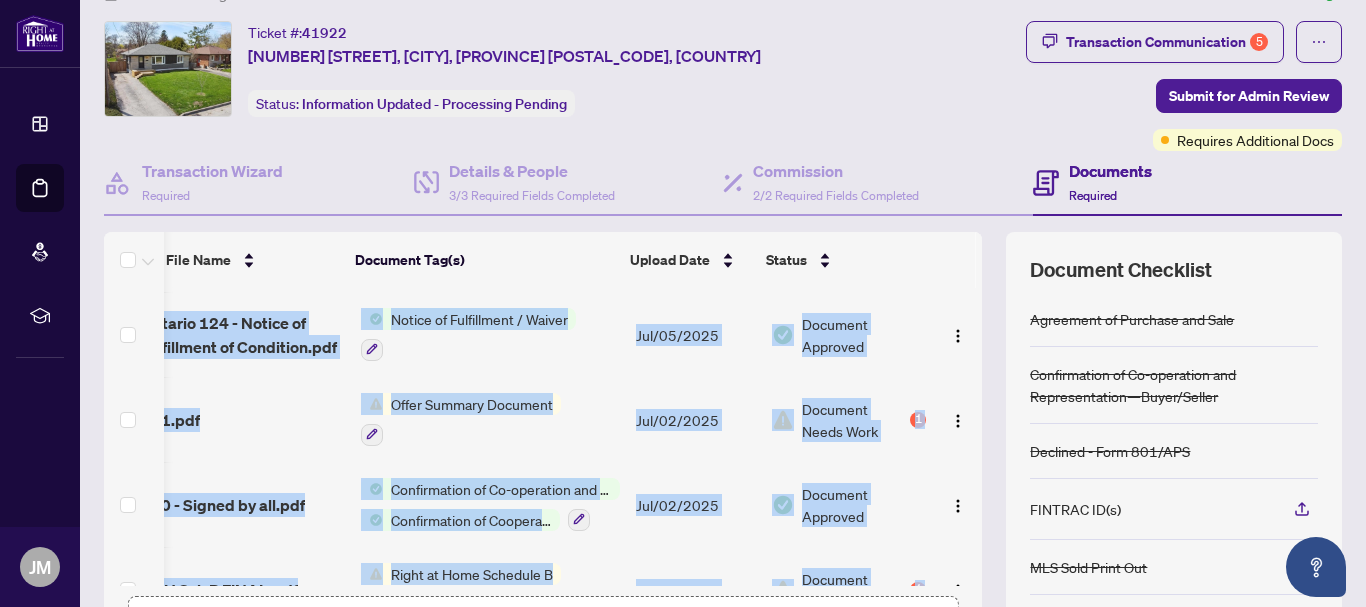 scroll, scrollTop: 487, scrollLeft: 51, axis: both 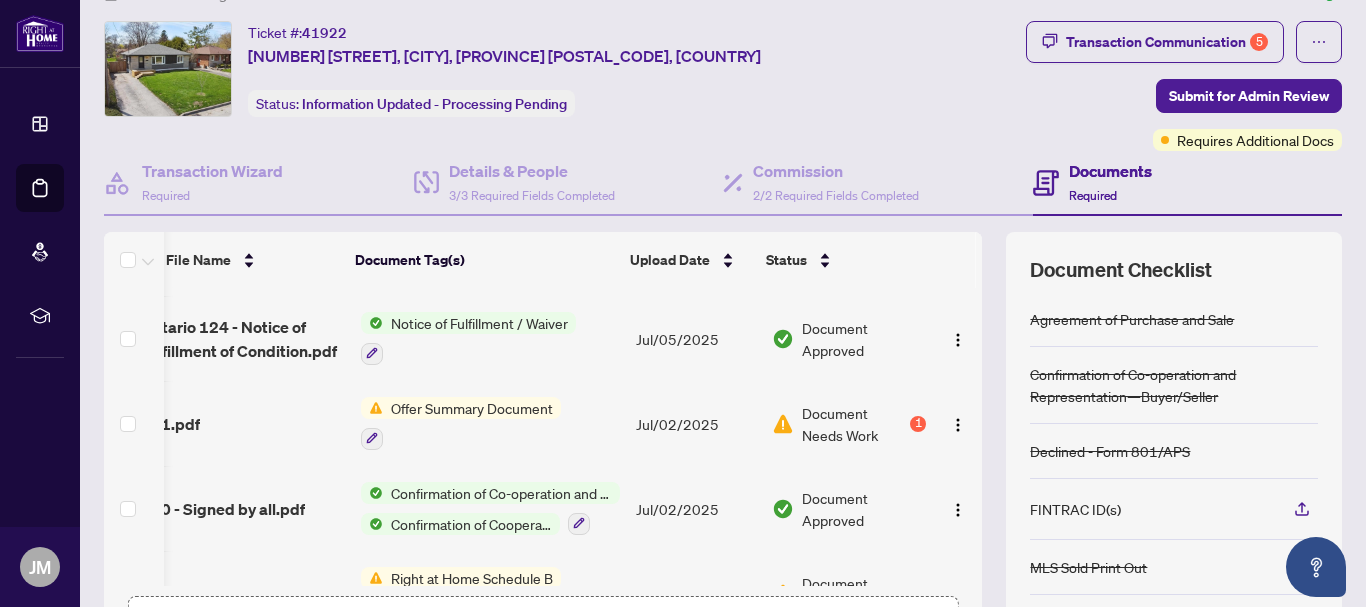 click on "Document Needs Work" at bounding box center (854, 424) 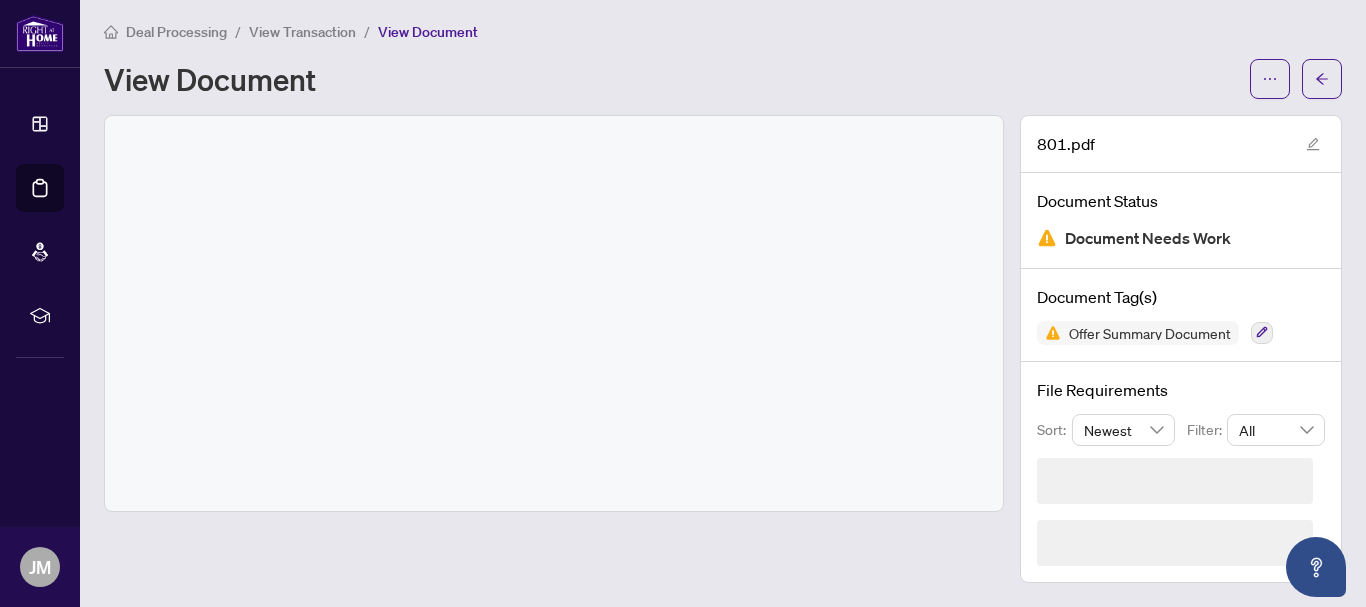 scroll, scrollTop: 0, scrollLeft: 0, axis: both 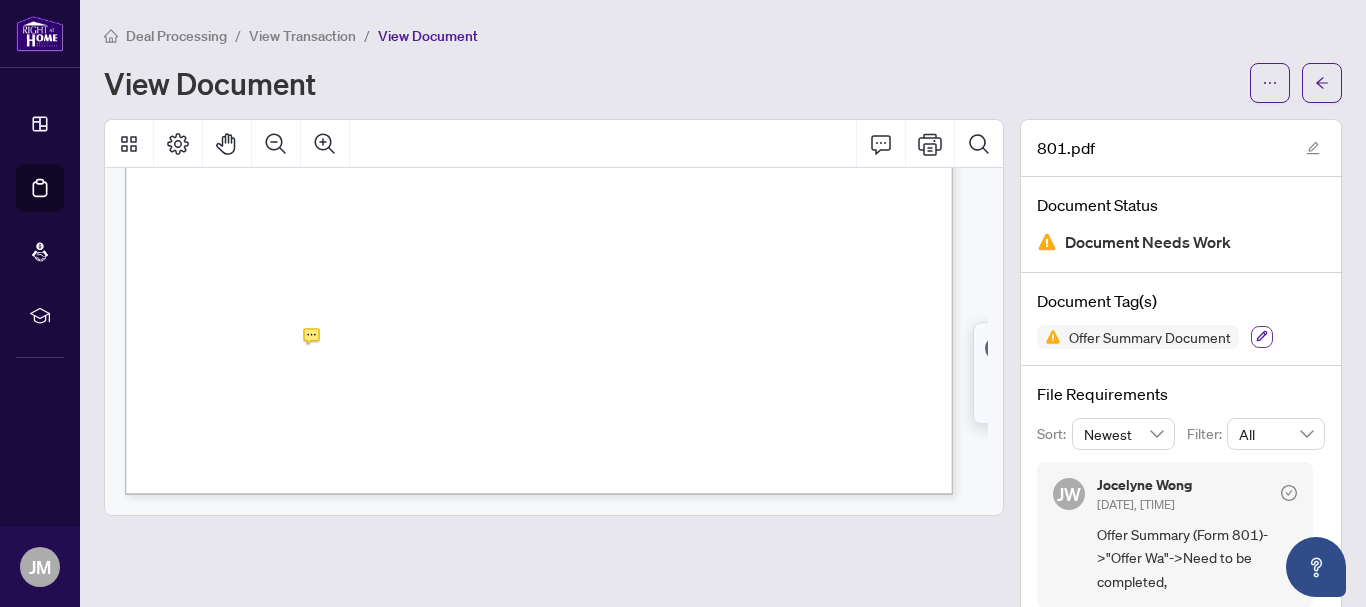 click at bounding box center (1262, 337) 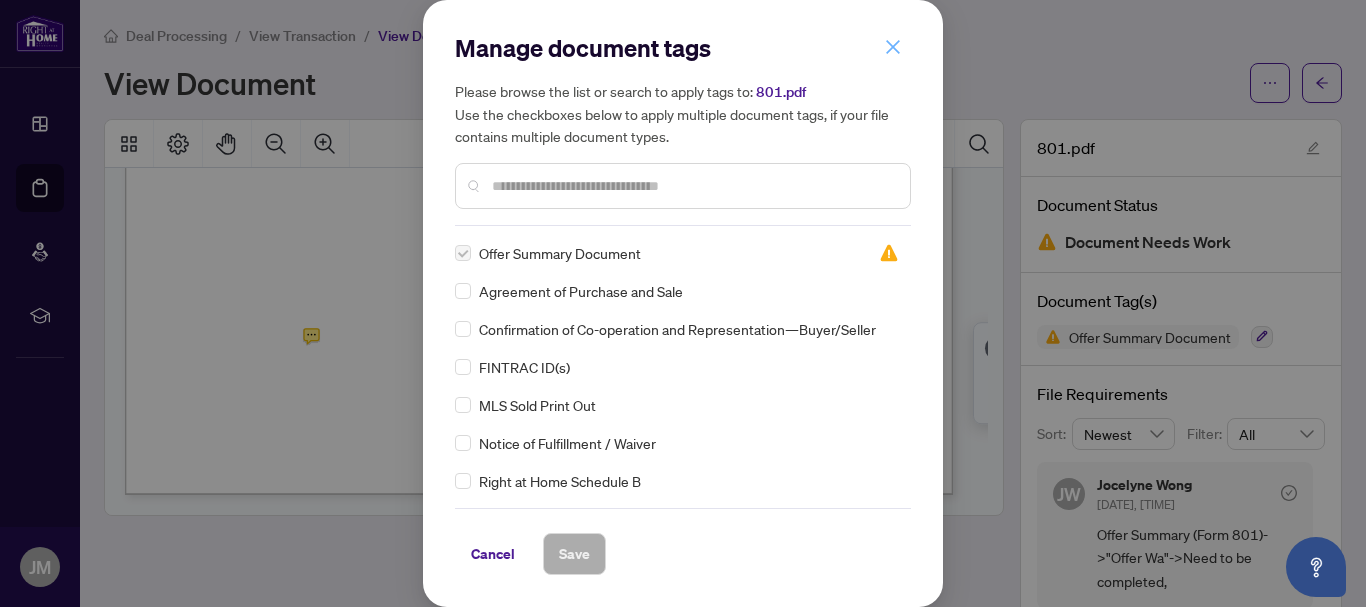 click 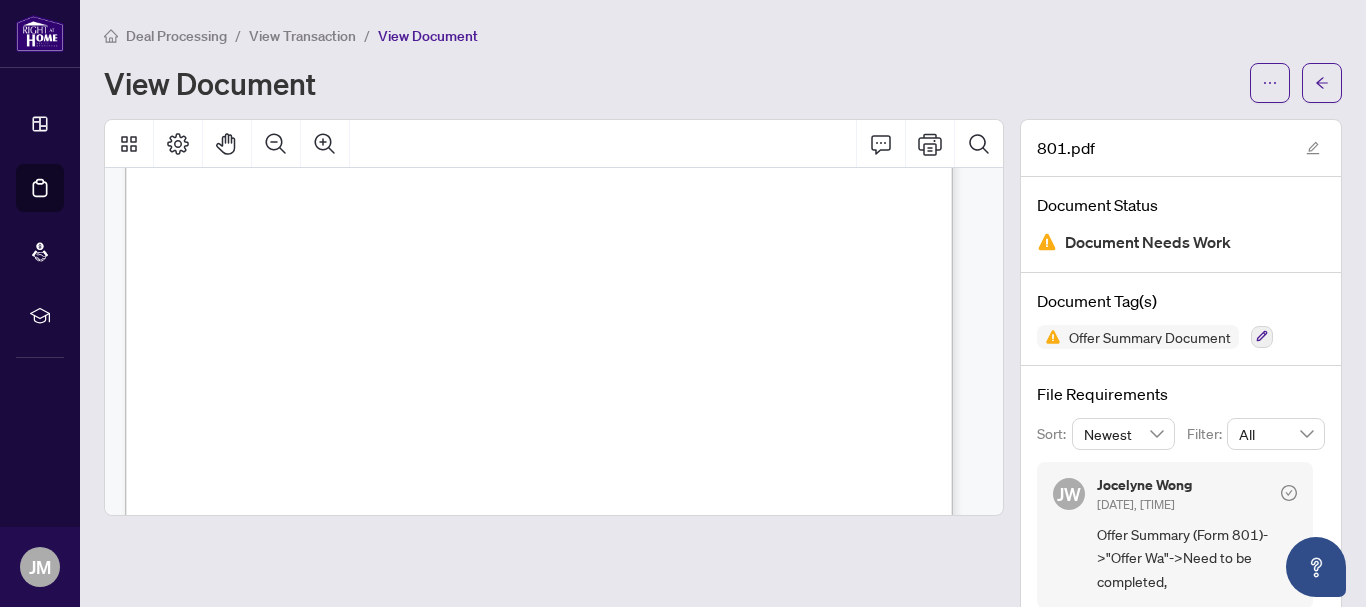 scroll, scrollTop: 0, scrollLeft: 0, axis: both 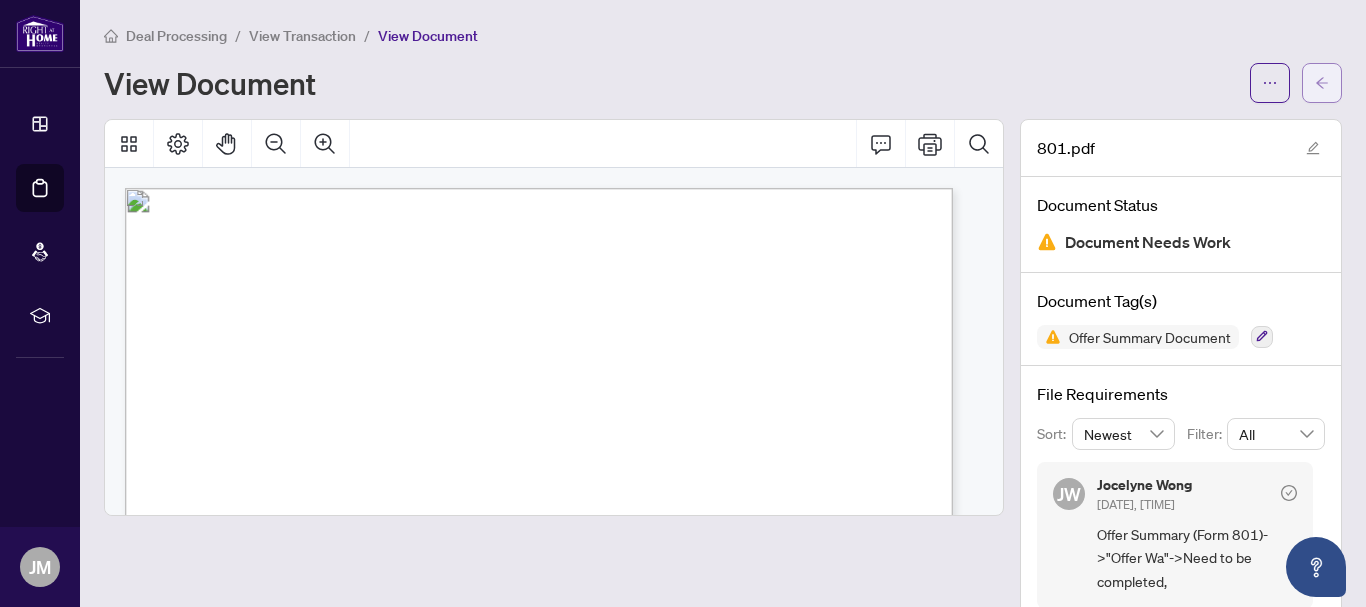 click 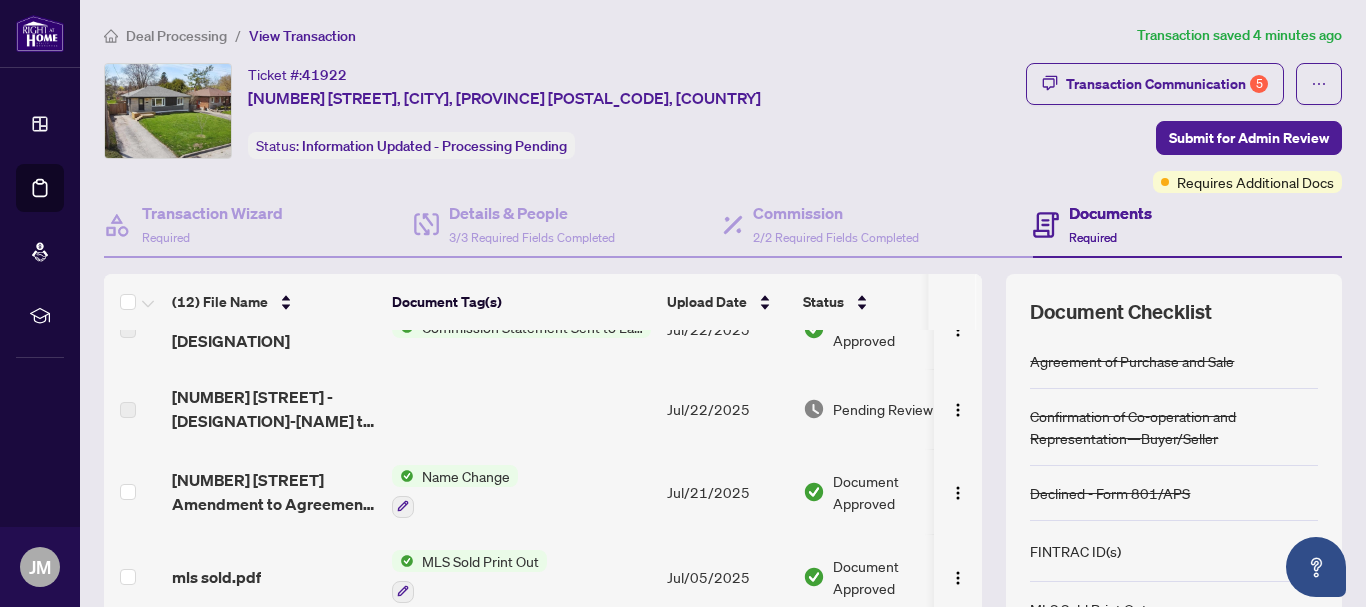 scroll, scrollTop: 209, scrollLeft: 0, axis: vertical 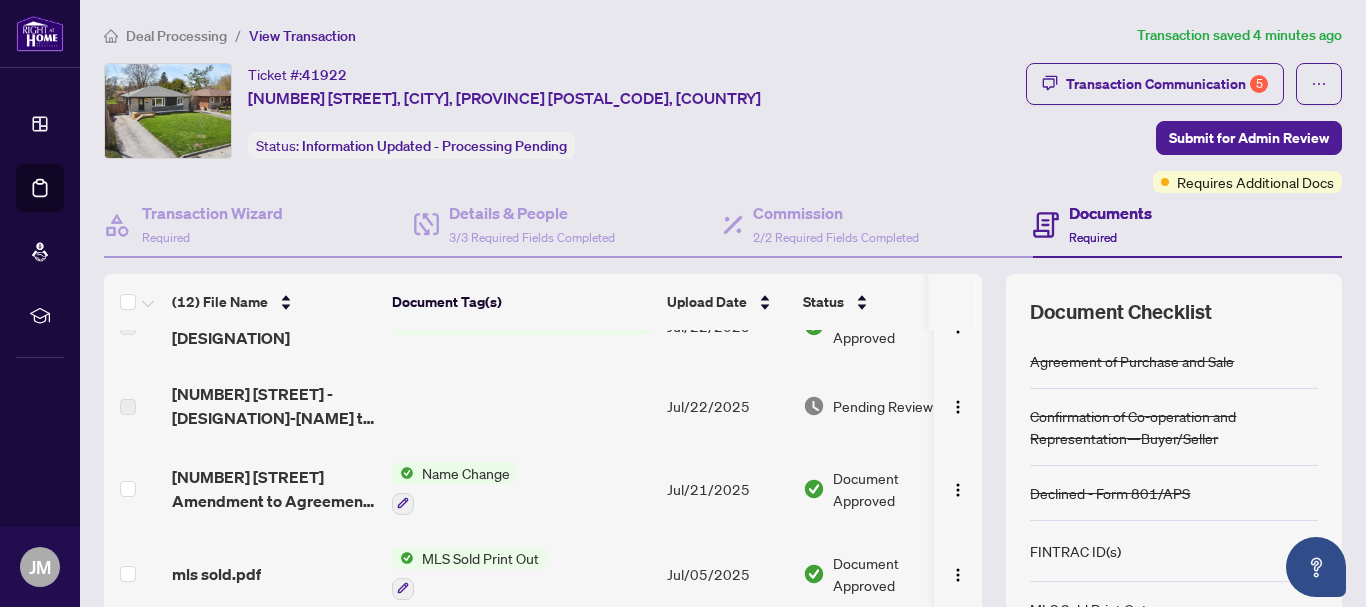 click on "Pending Review" at bounding box center [880, 406] 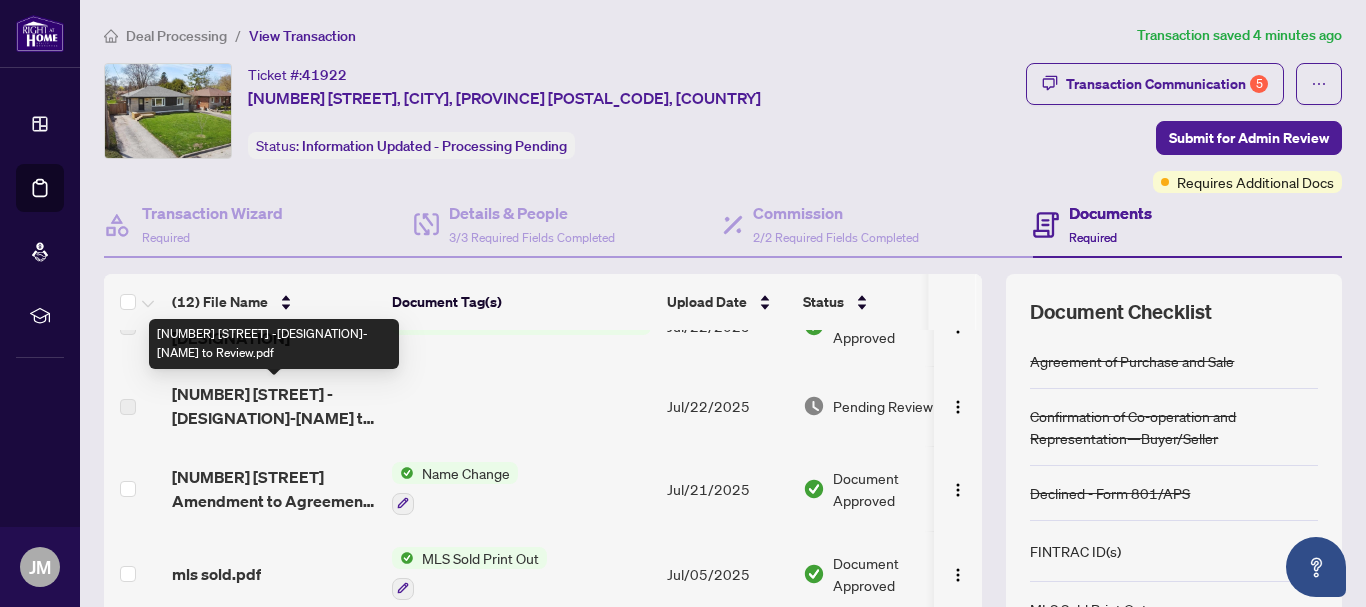click on "[NUMBER] [STREET] -[DESIGNATION]-[NAME] to Review.pdf" at bounding box center (274, 406) 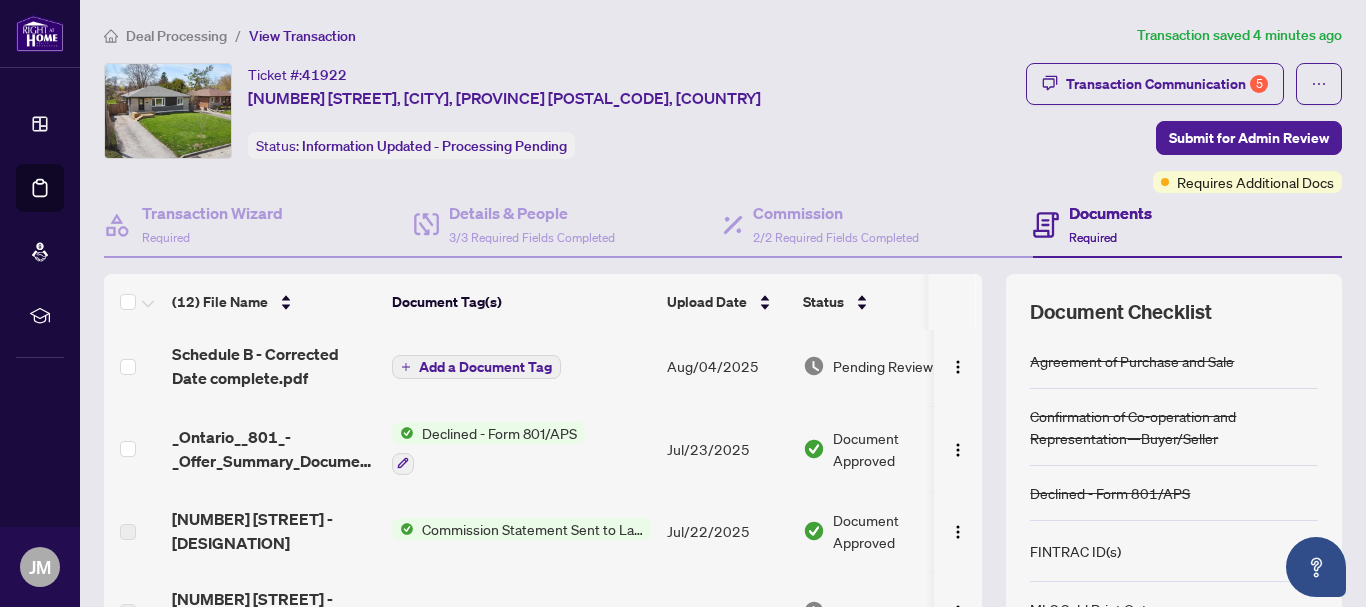 scroll, scrollTop: 0, scrollLeft: 0, axis: both 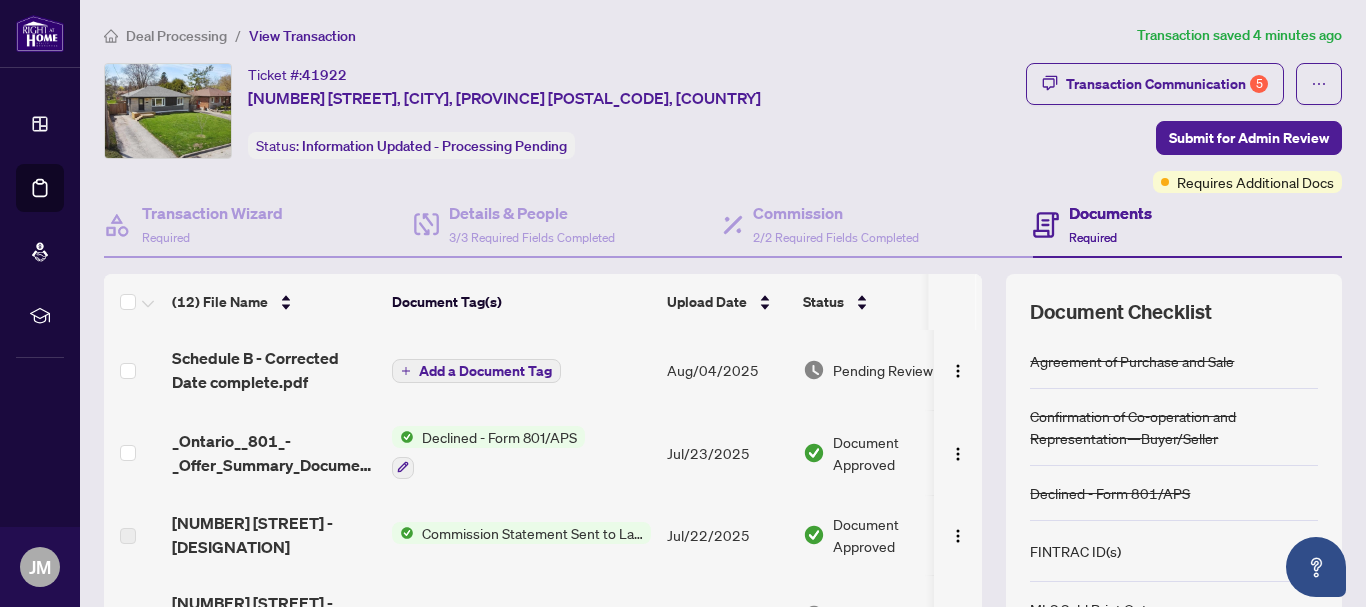 click on "Declined - Form 801/APS" at bounding box center (499, 437) 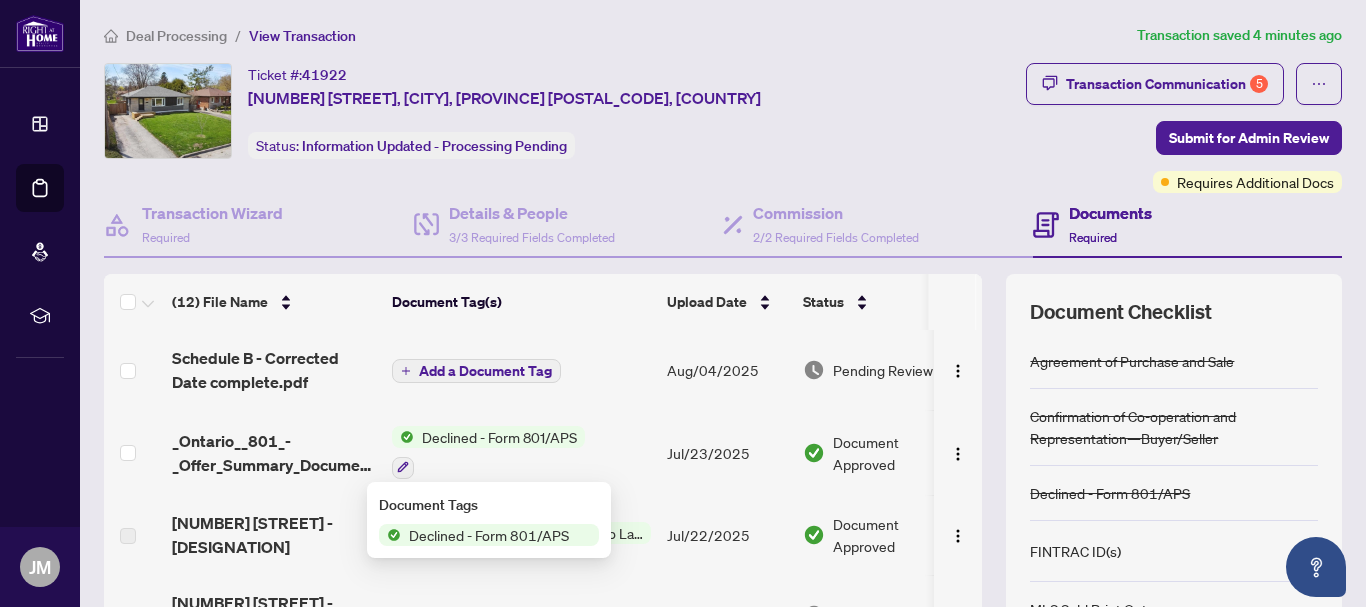 click on "Declined - Form 801/APS" at bounding box center [489, 535] 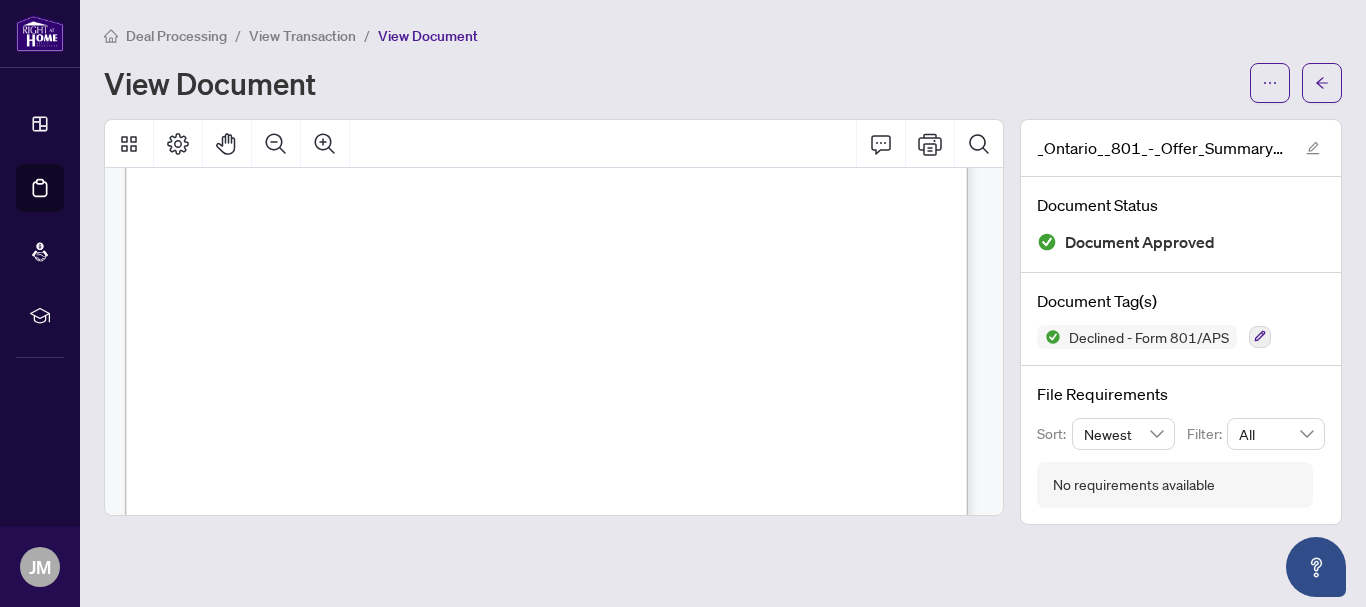 scroll, scrollTop: 635, scrollLeft: 0, axis: vertical 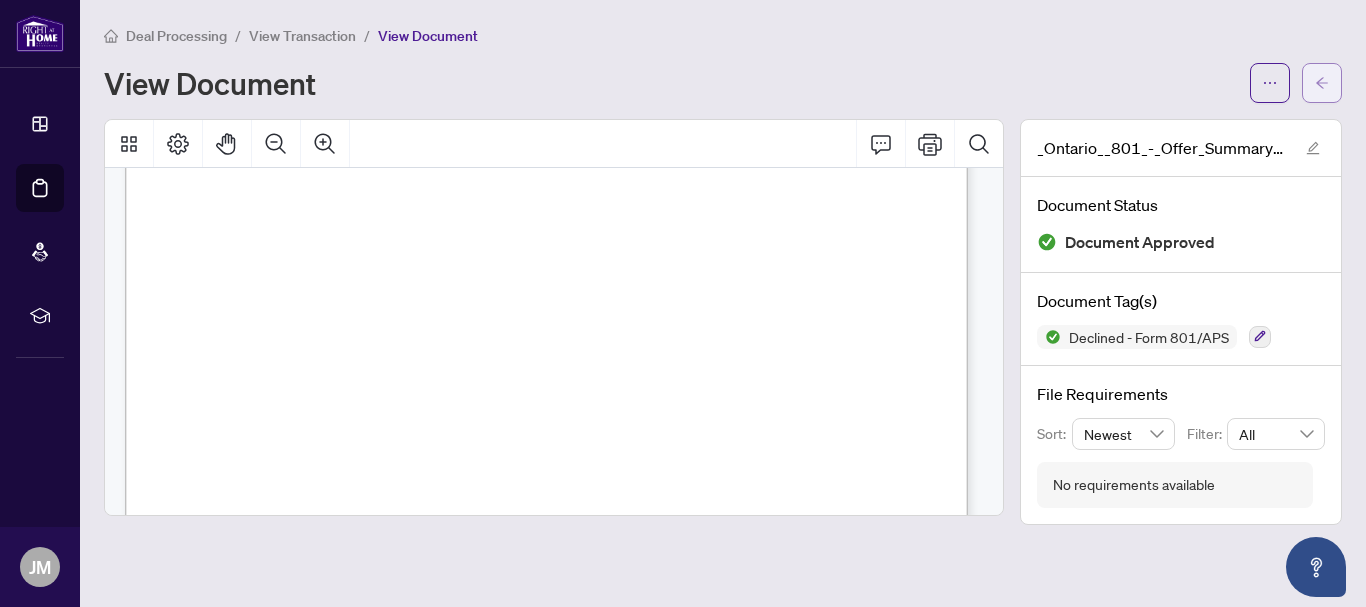 click at bounding box center [1322, 83] 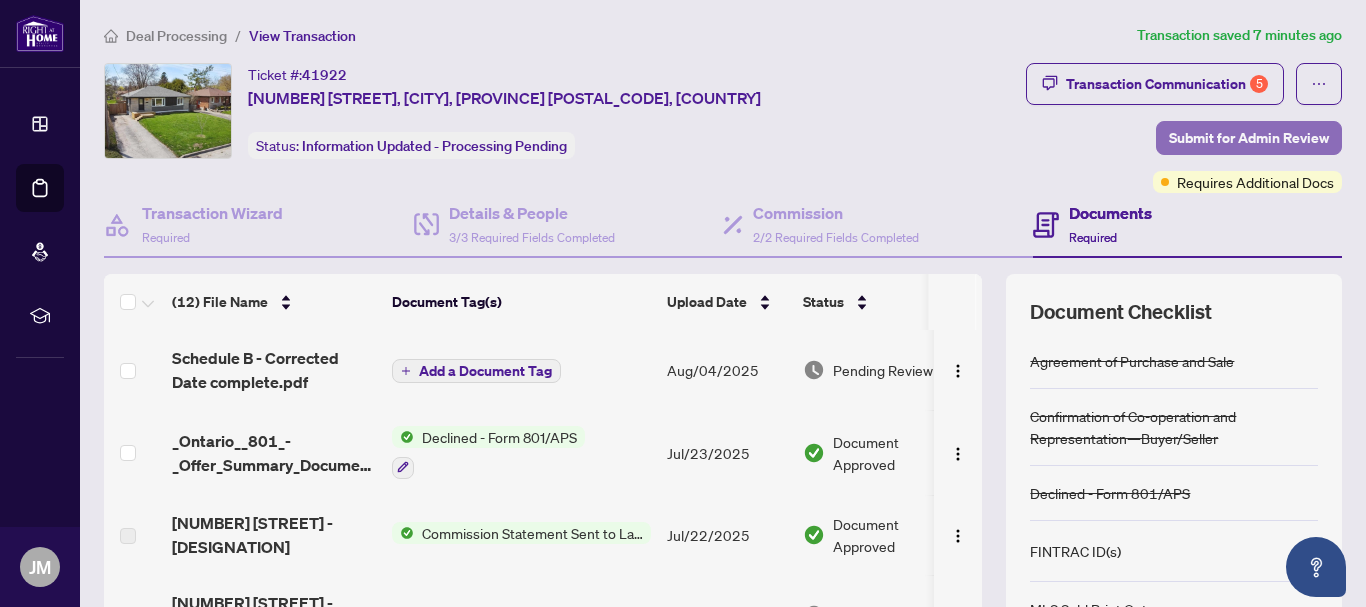 click on "Submit for Admin Review" at bounding box center [1249, 138] 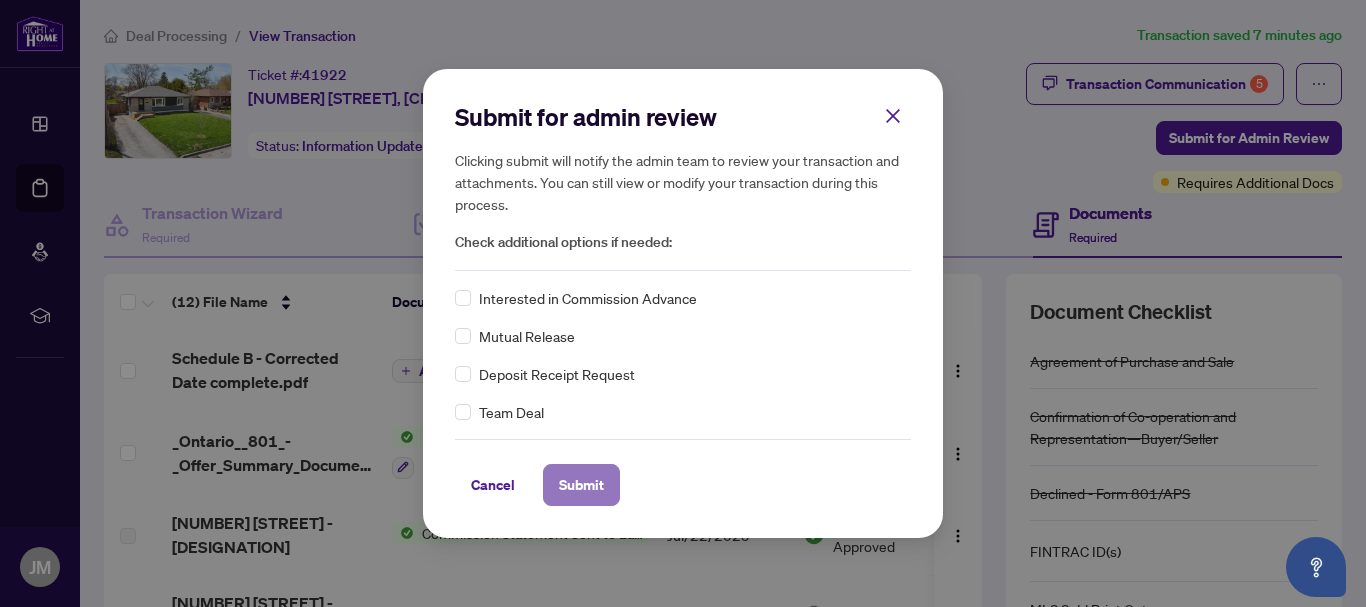 click on "Submit" at bounding box center [581, 485] 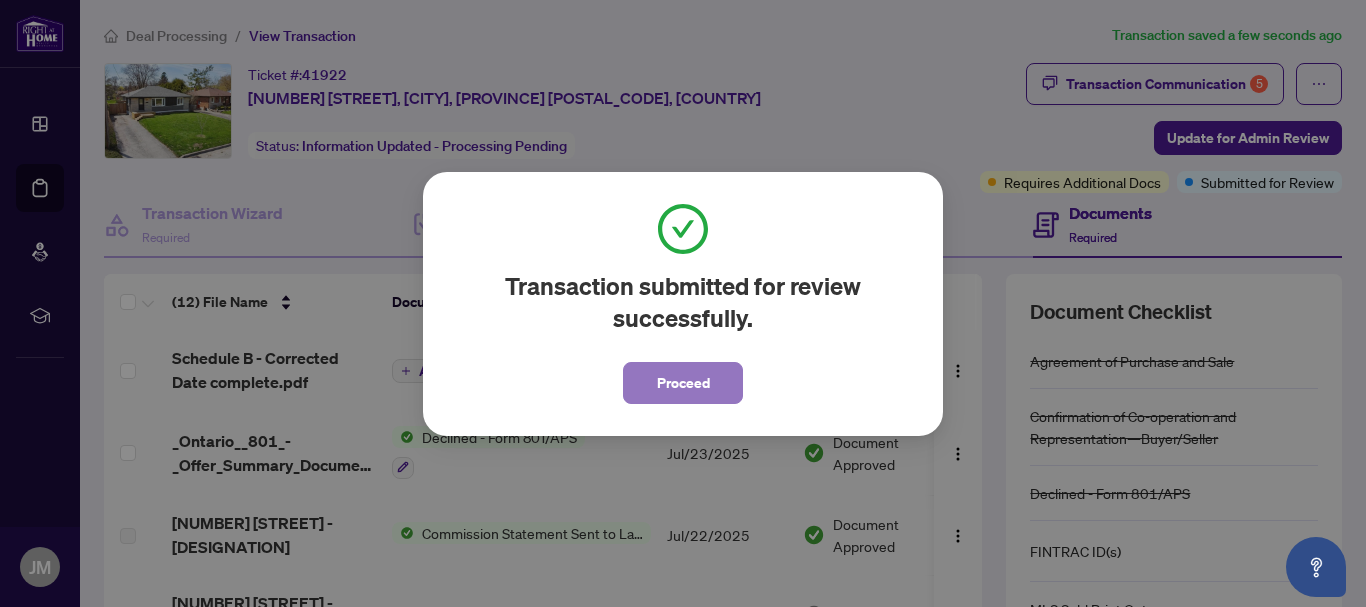click on "Proceed" at bounding box center [683, 383] 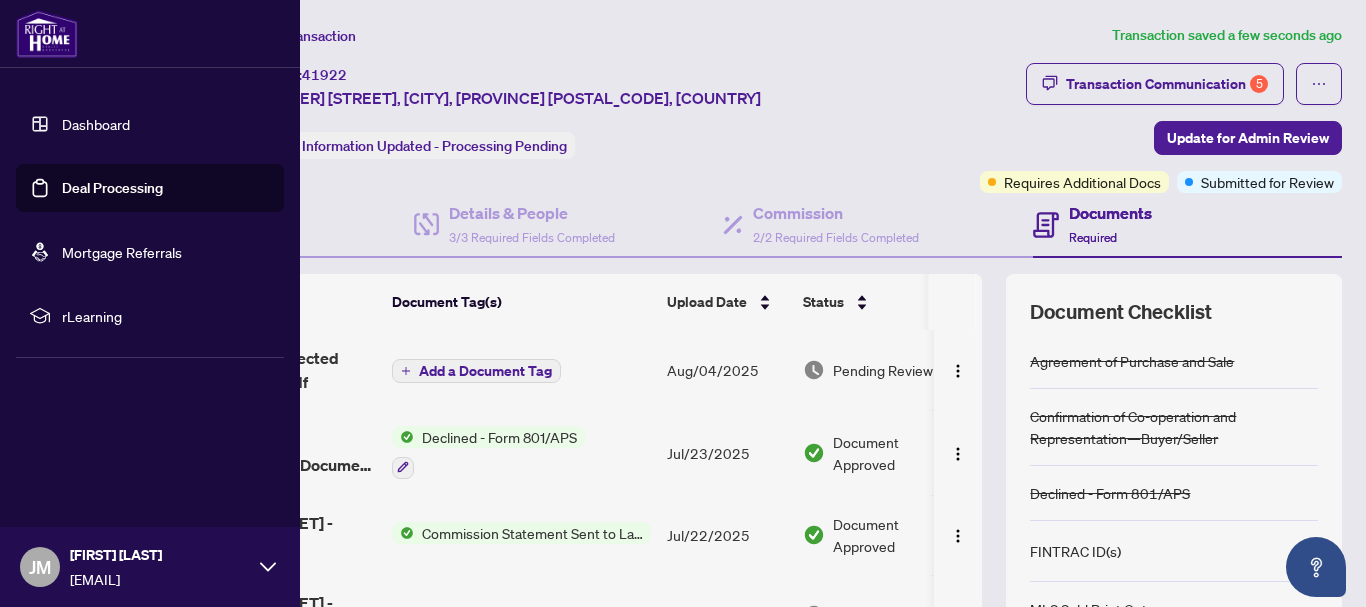 click on "Dashboard" at bounding box center [96, 124] 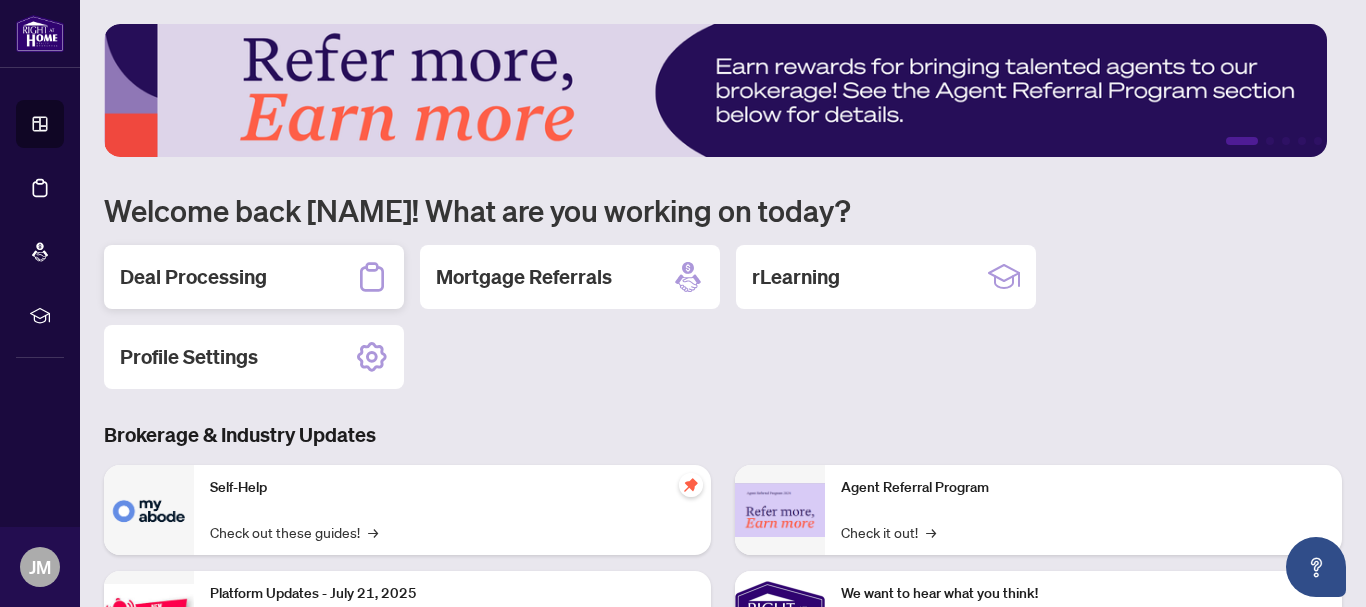 click on "Deal Processing" at bounding box center (254, 277) 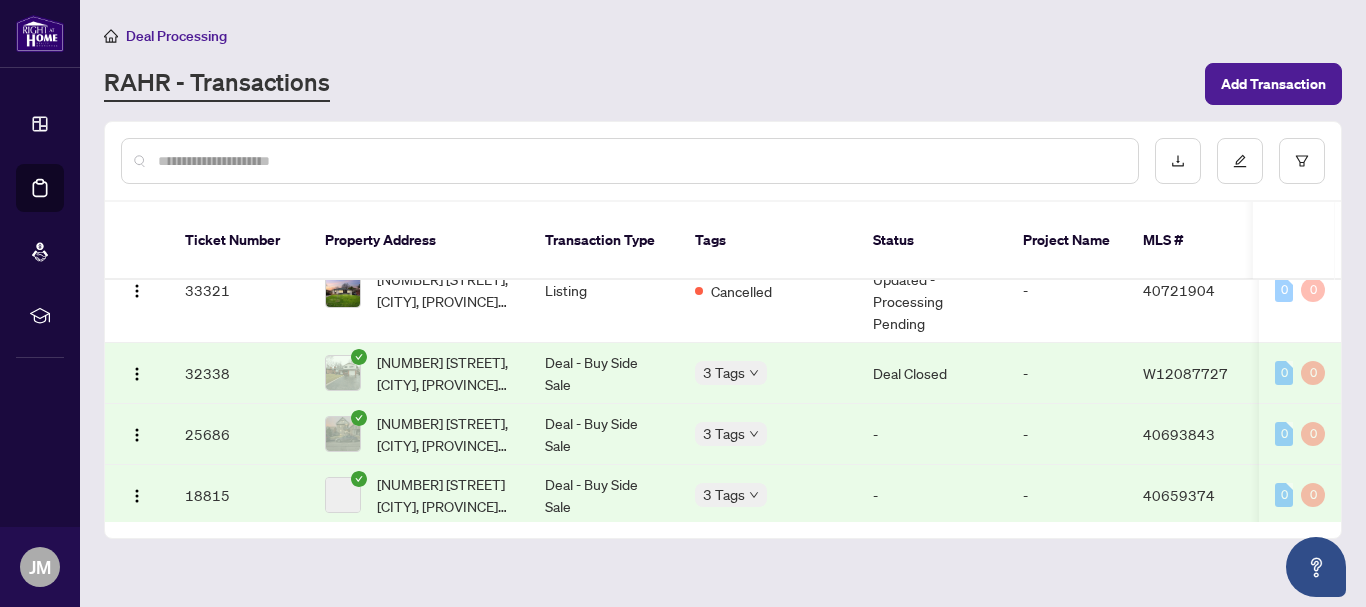 scroll, scrollTop: 594, scrollLeft: 0, axis: vertical 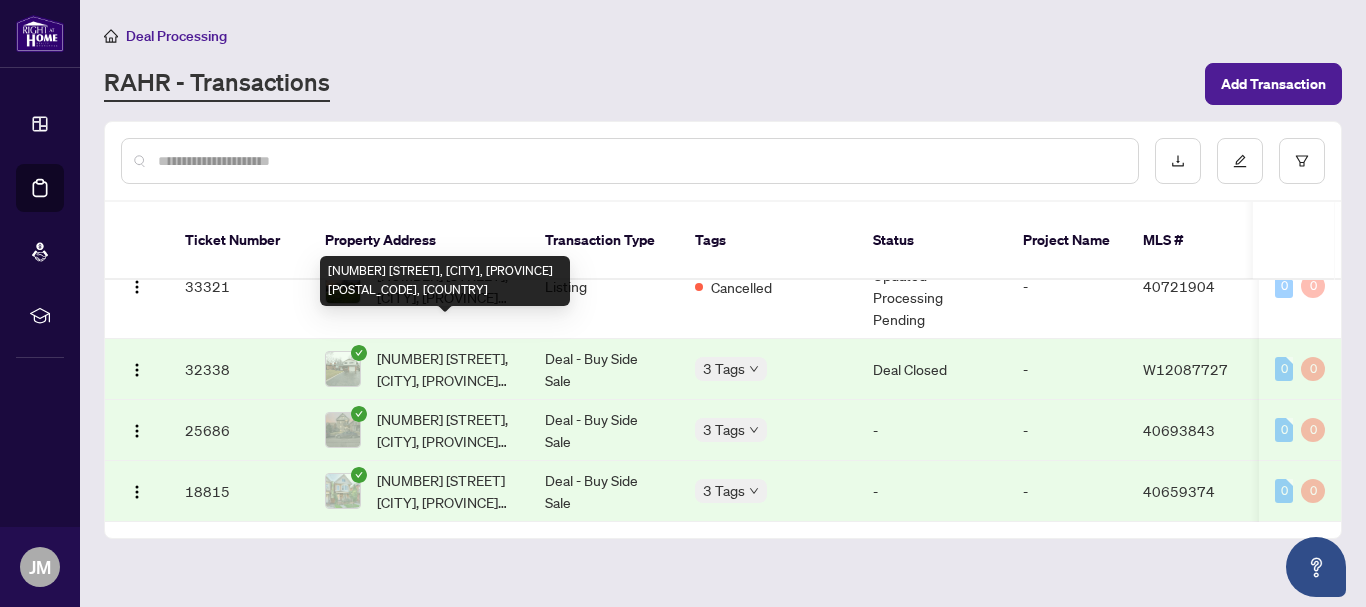 click on "[NUMBER] [STREET], [CITY], [PROVINCE] [POSTAL_CODE], [COUNTRY]" at bounding box center [445, 369] 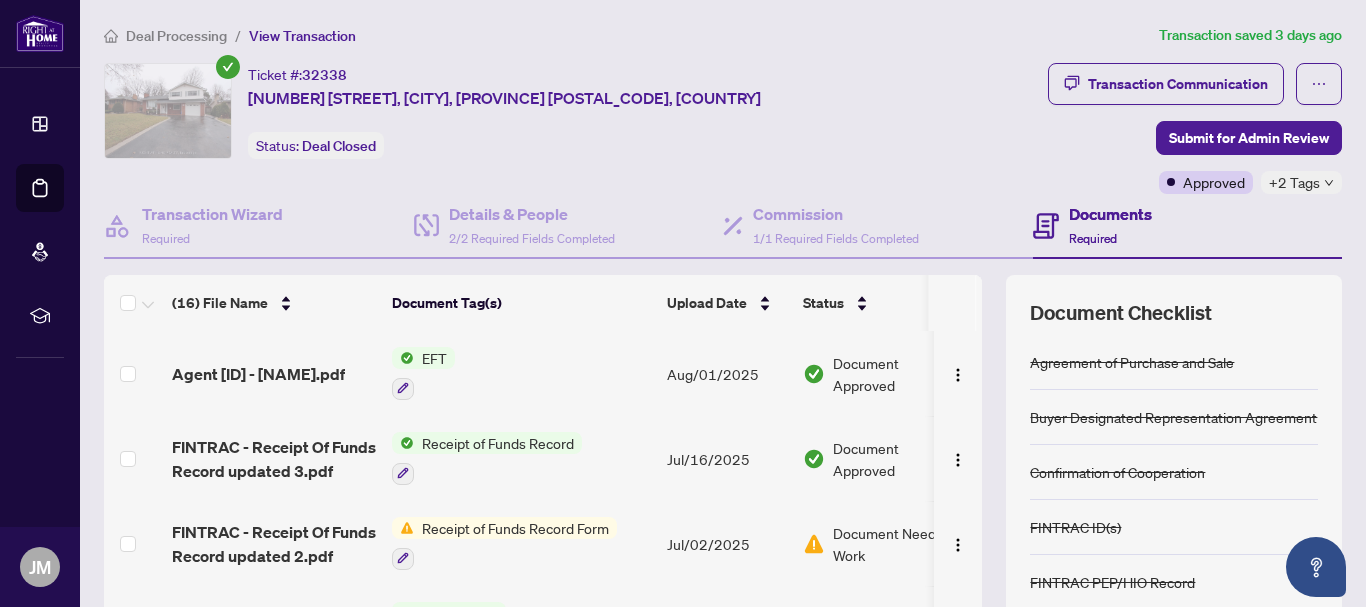 click on "Aug/01/2025" at bounding box center (727, 373) 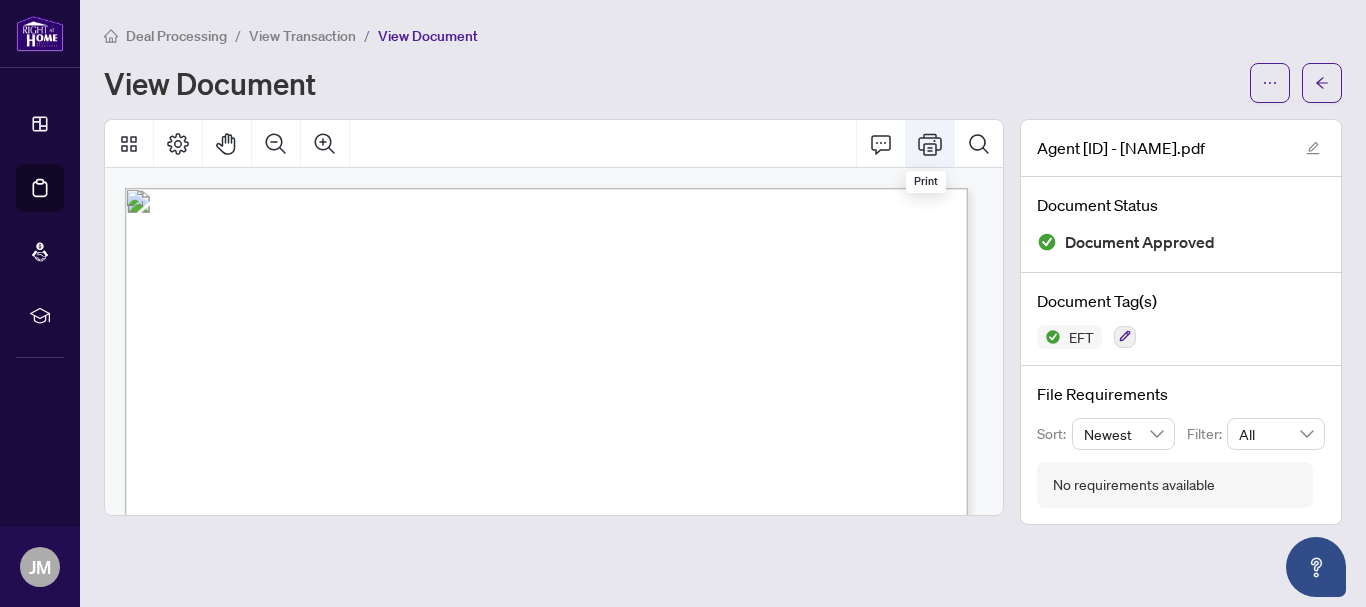 click 